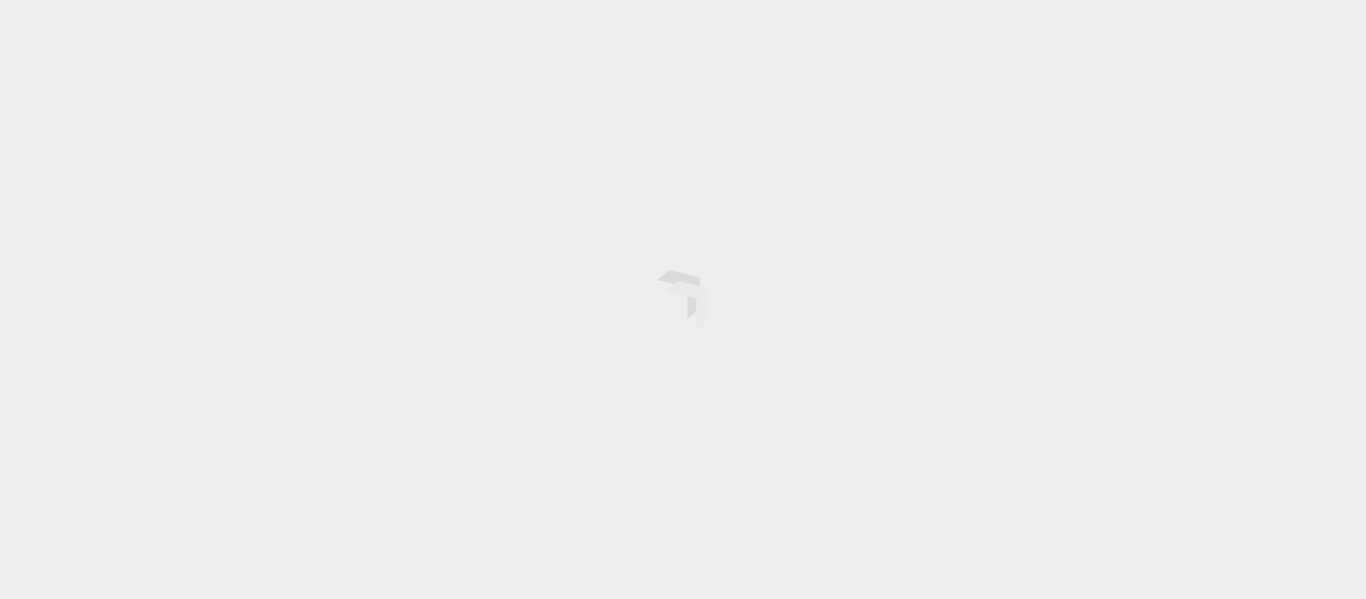 scroll, scrollTop: 0, scrollLeft: 0, axis: both 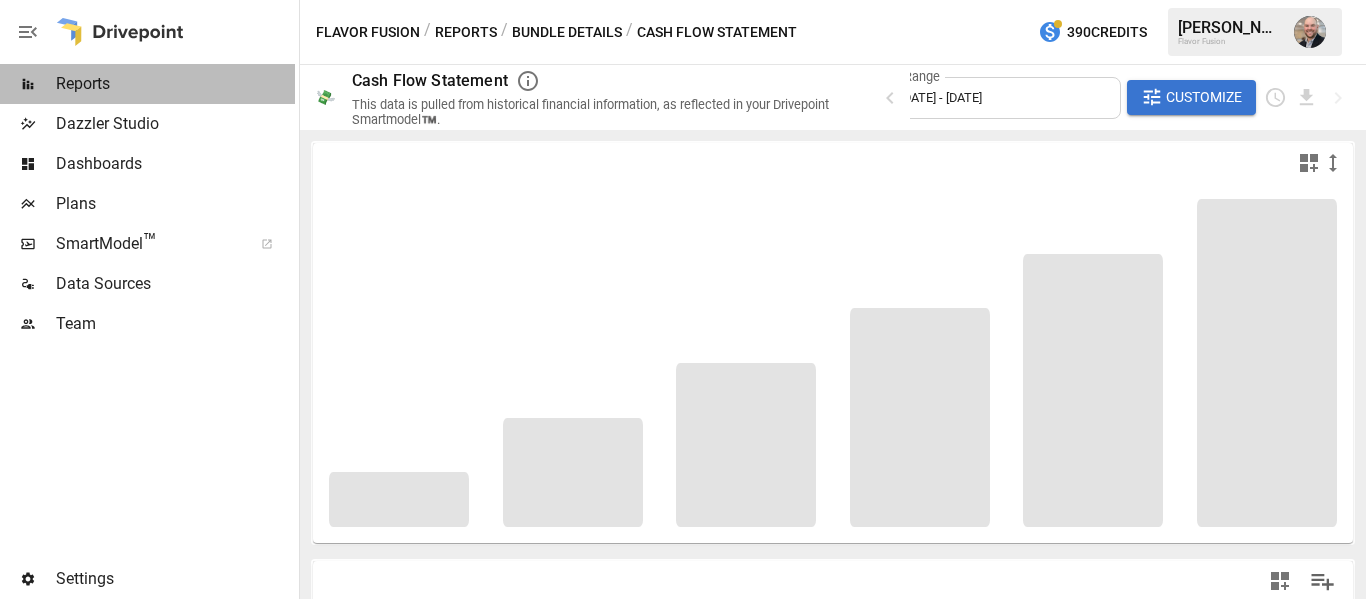 click on "Reports" at bounding box center [175, 84] 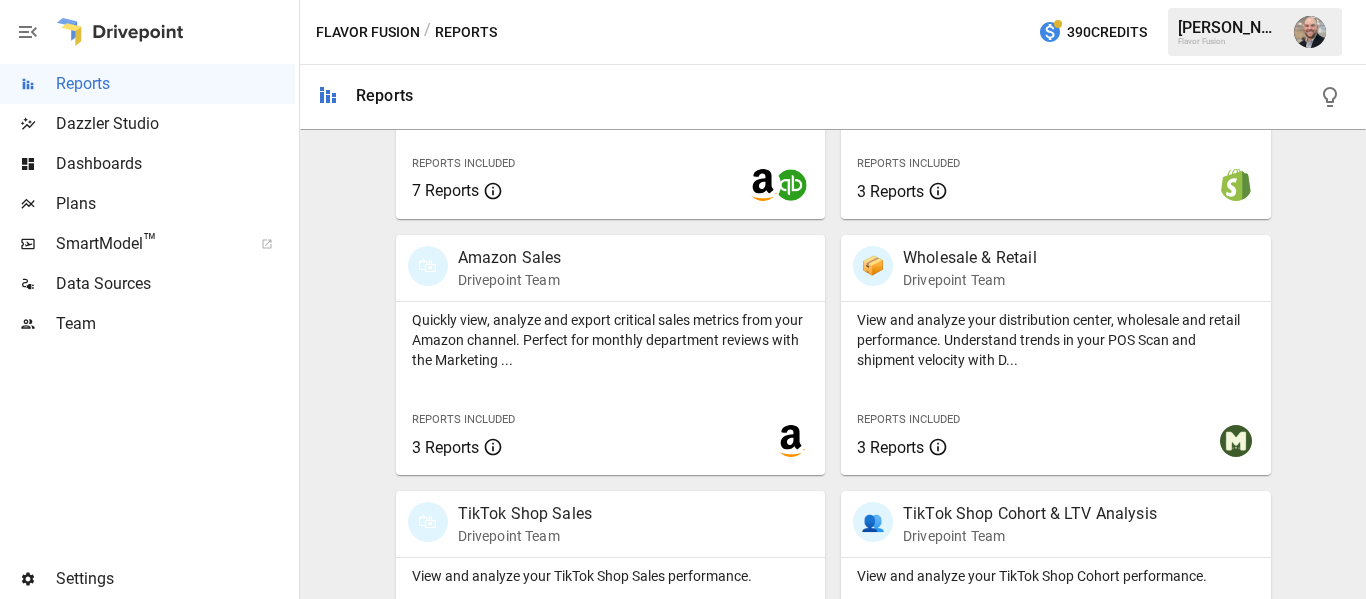 scroll, scrollTop: 1393, scrollLeft: 0, axis: vertical 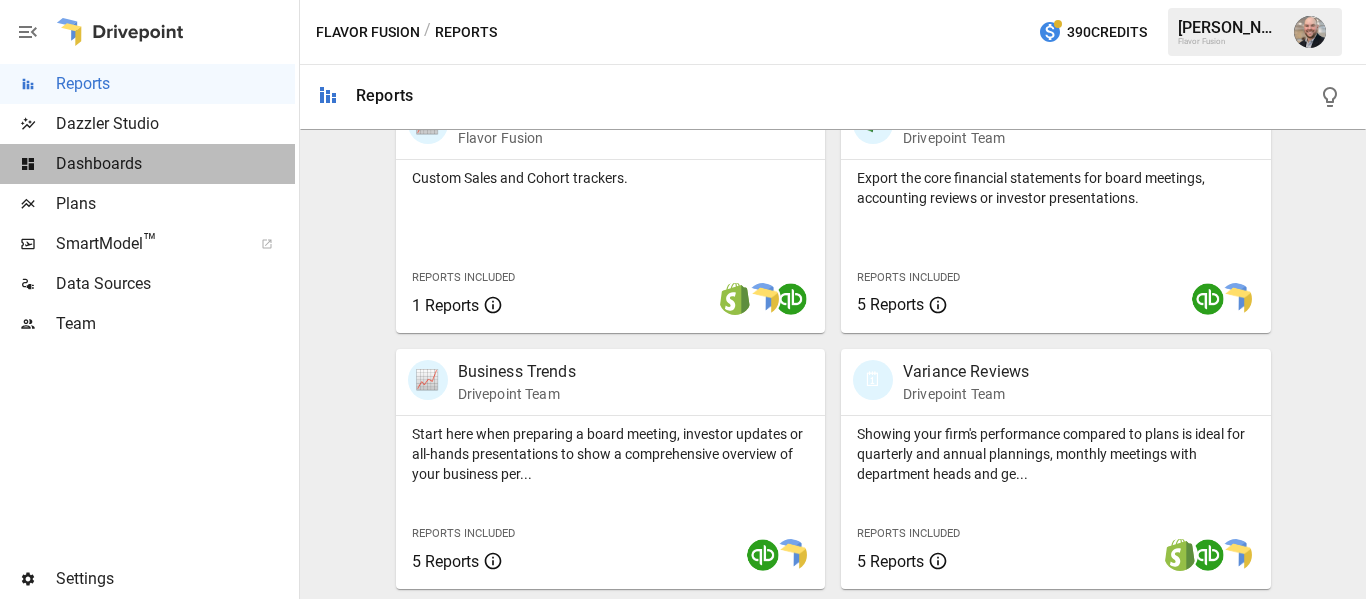 click on "Dashboards" at bounding box center [175, 164] 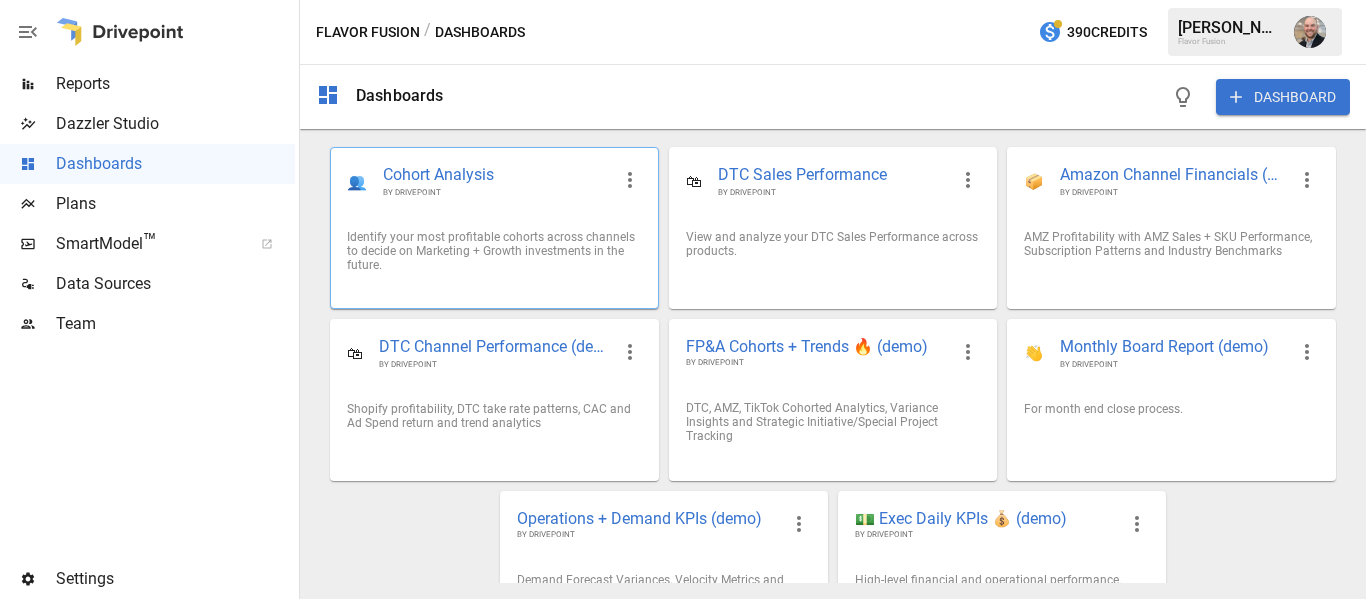 scroll, scrollTop: 243, scrollLeft: 0, axis: vertical 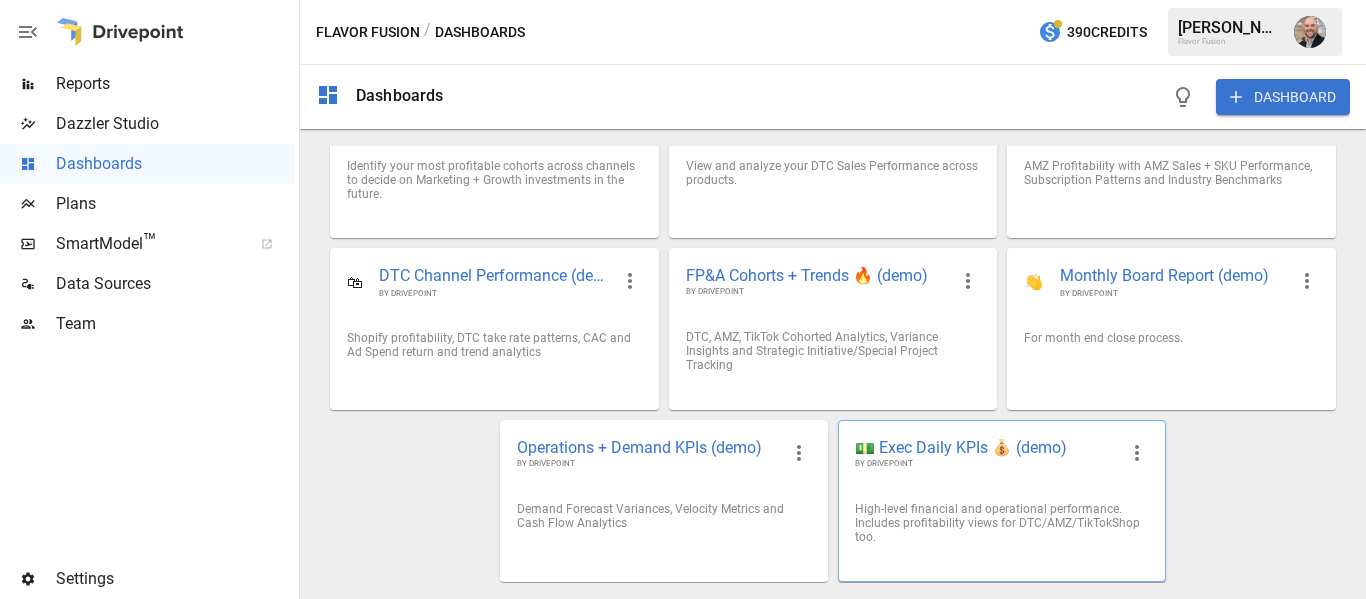 click on "💵 Exec Daily KPIs 💰 (demo) BY DRIVEPOINT" at bounding box center (1002, 453) 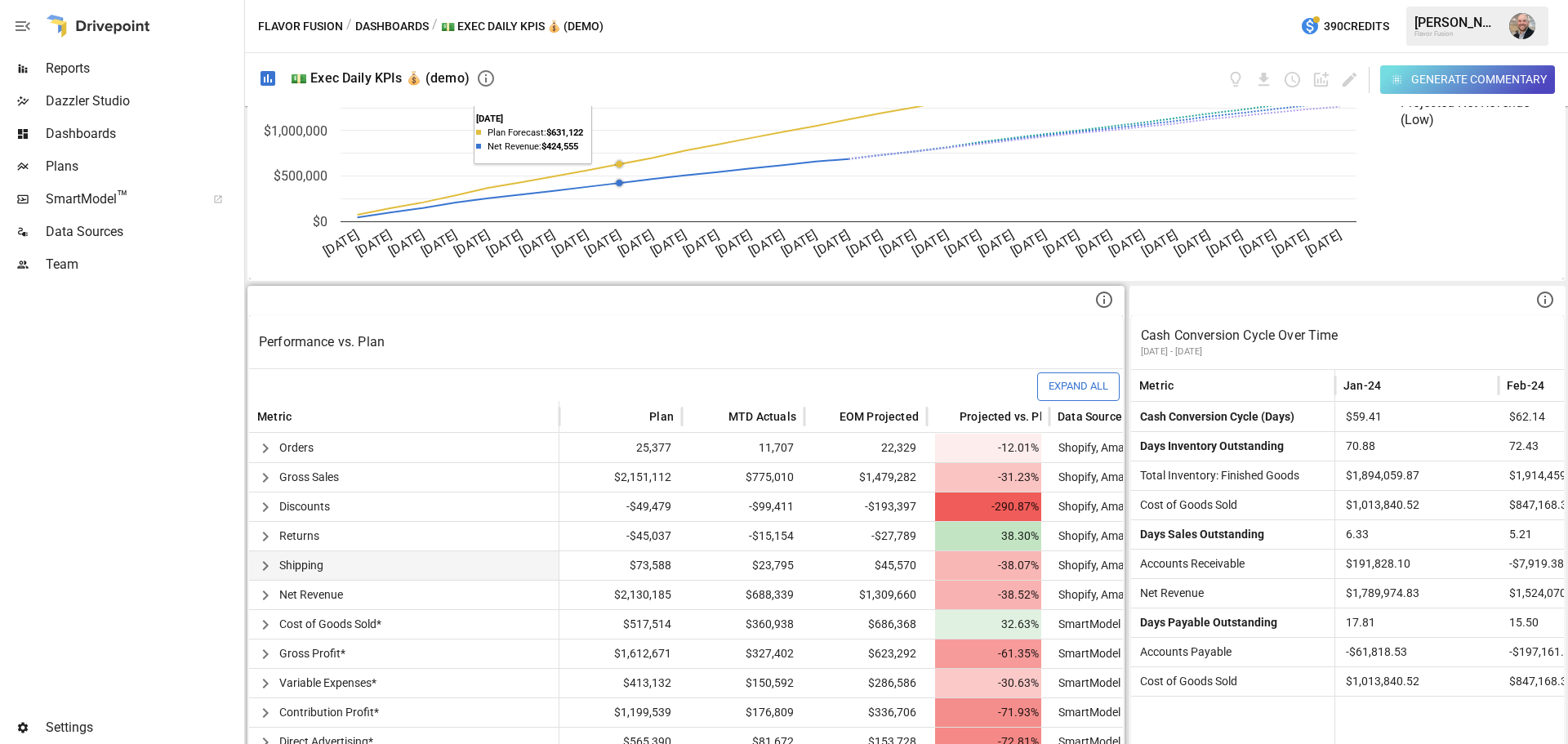 scroll, scrollTop: 327, scrollLeft: 0, axis: vertical 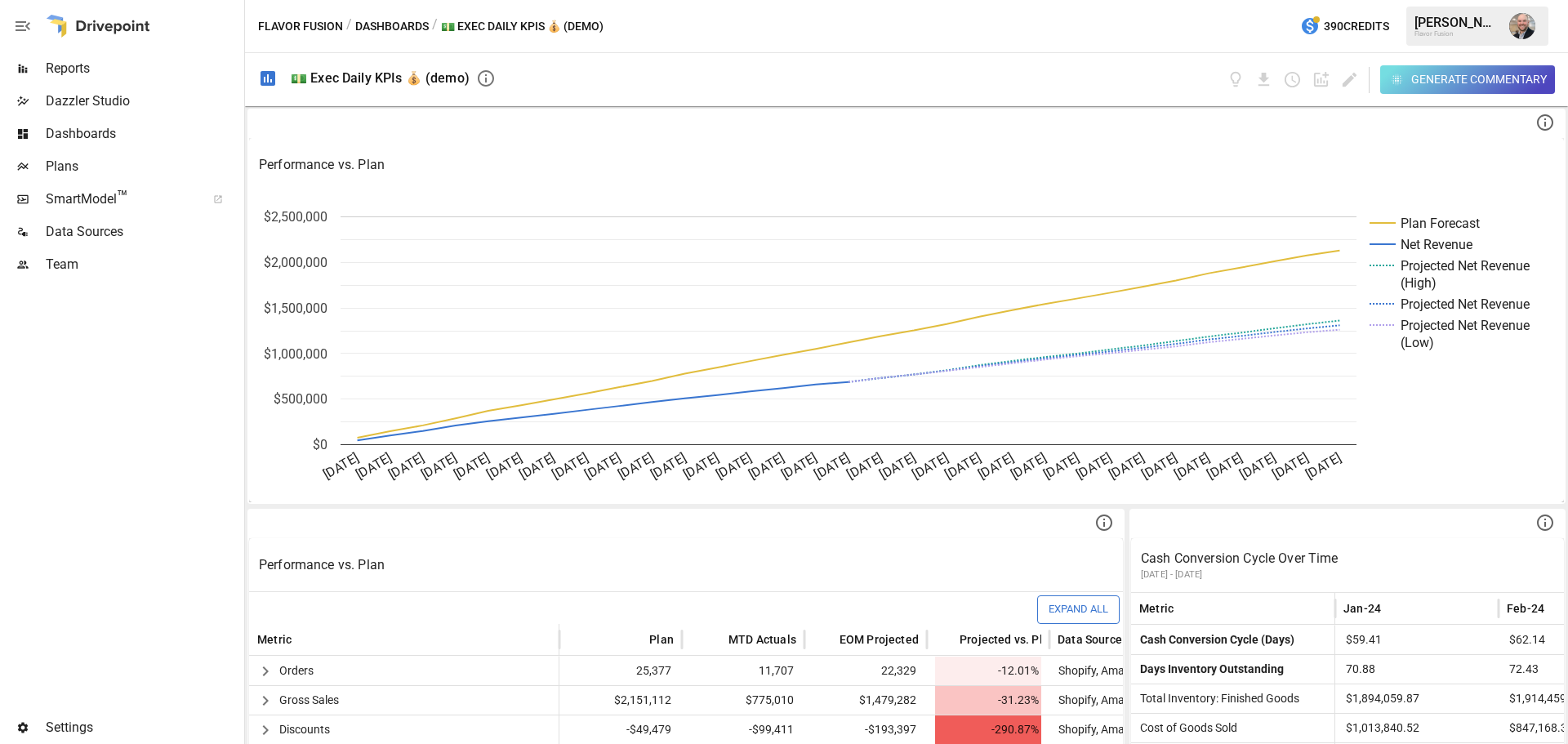 click at bounding box center (1522, 26) 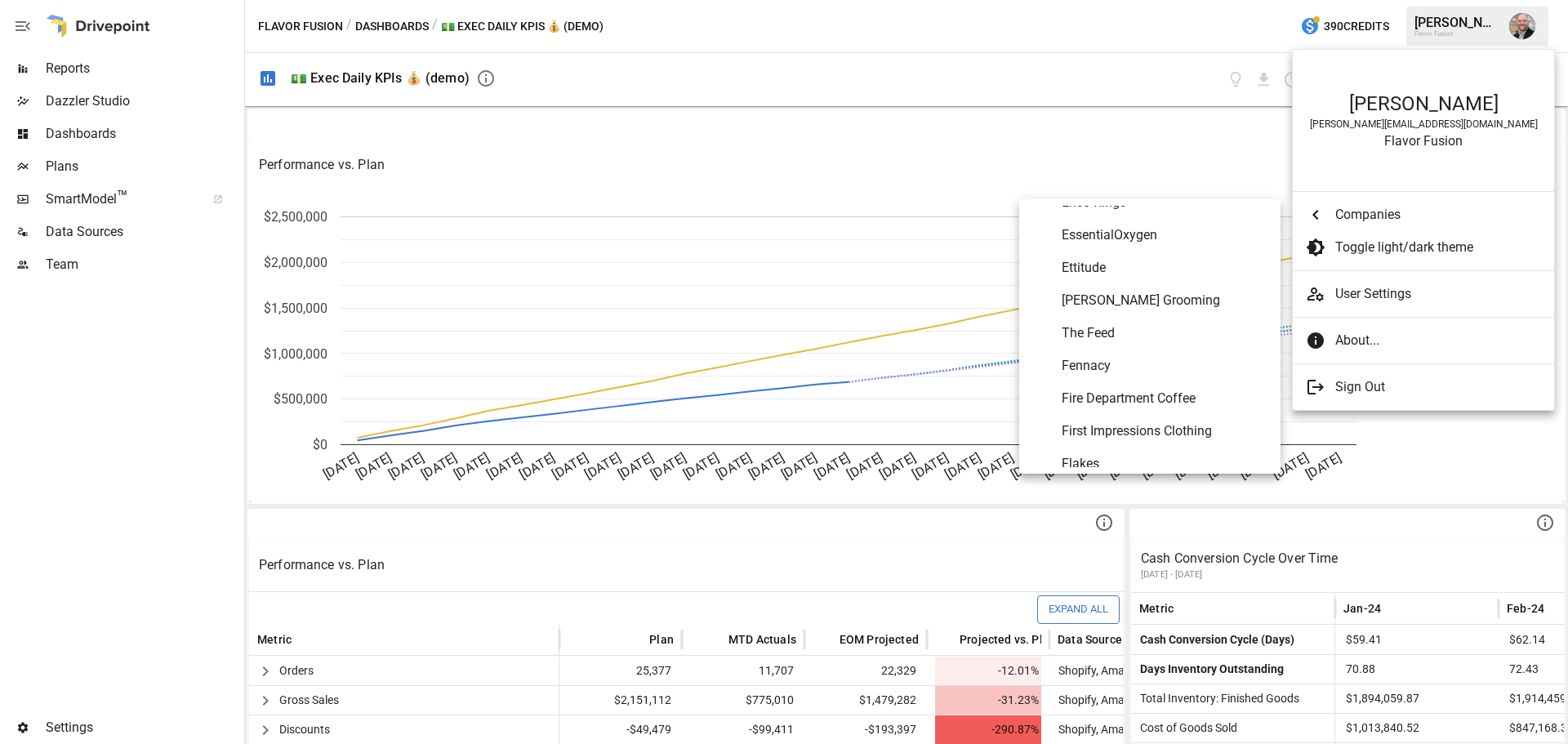 scroll, scrollTop: 2826, scrollLeft: 0, axis: vertical 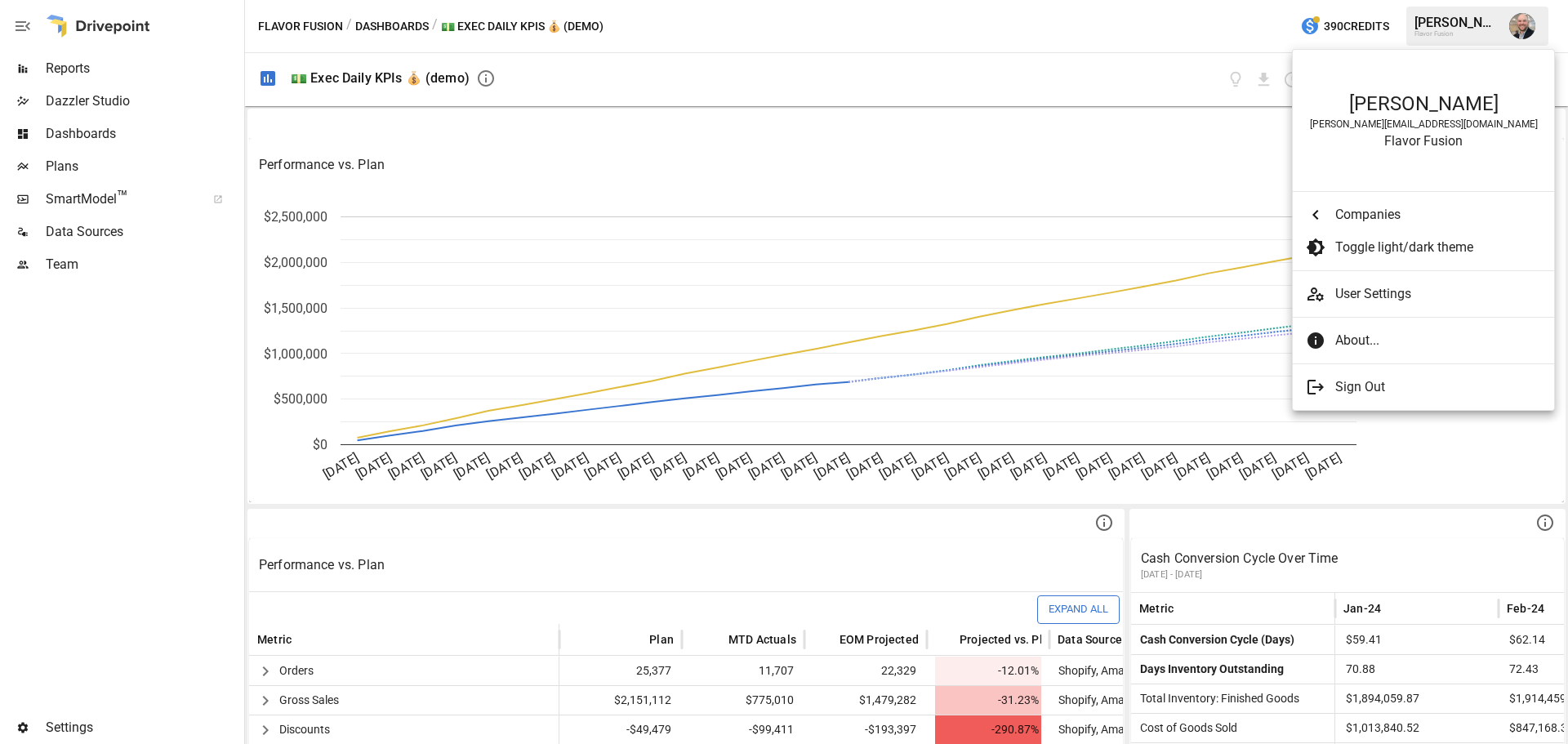 click at bounding box center [784, 372] 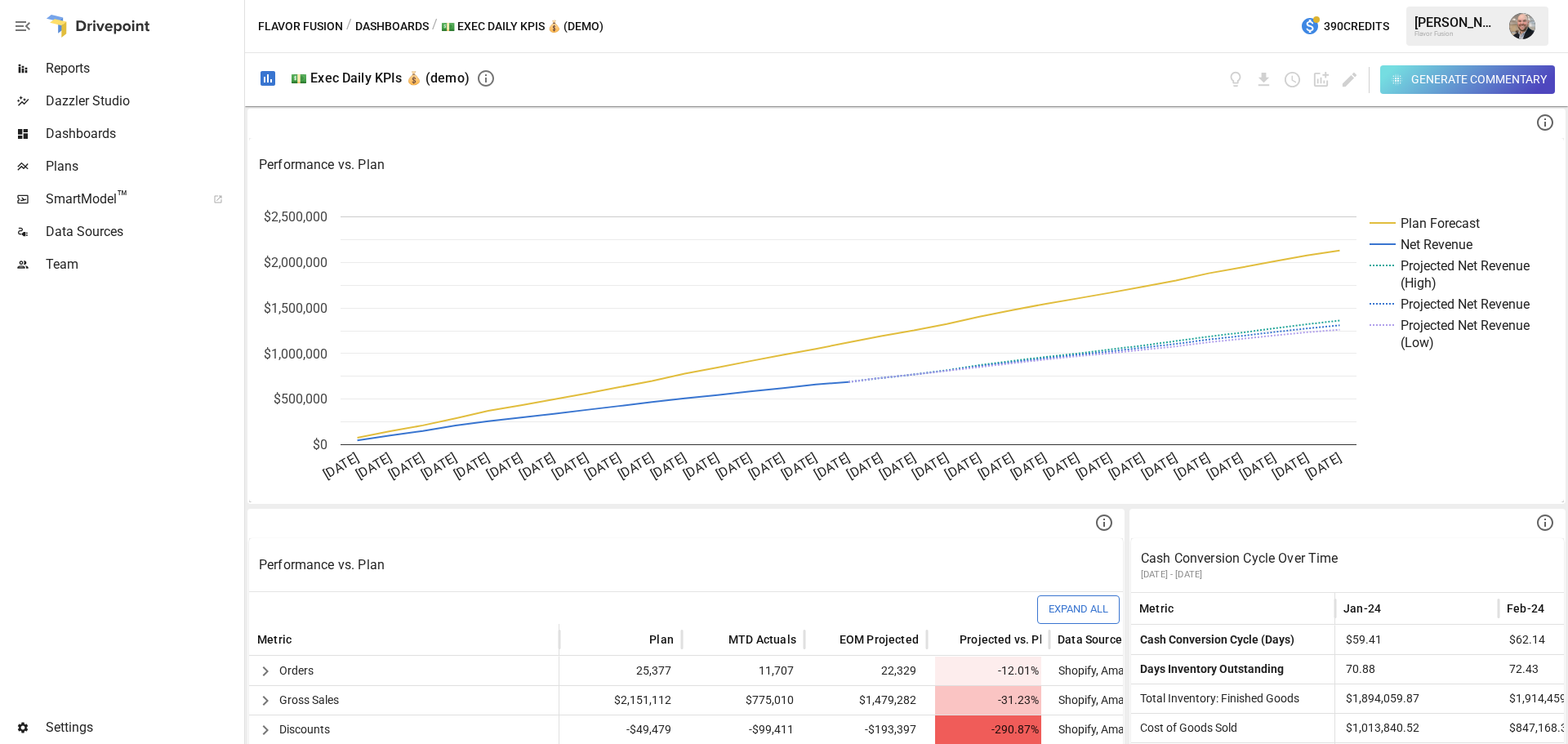 click at bounding box center (1522, 26) 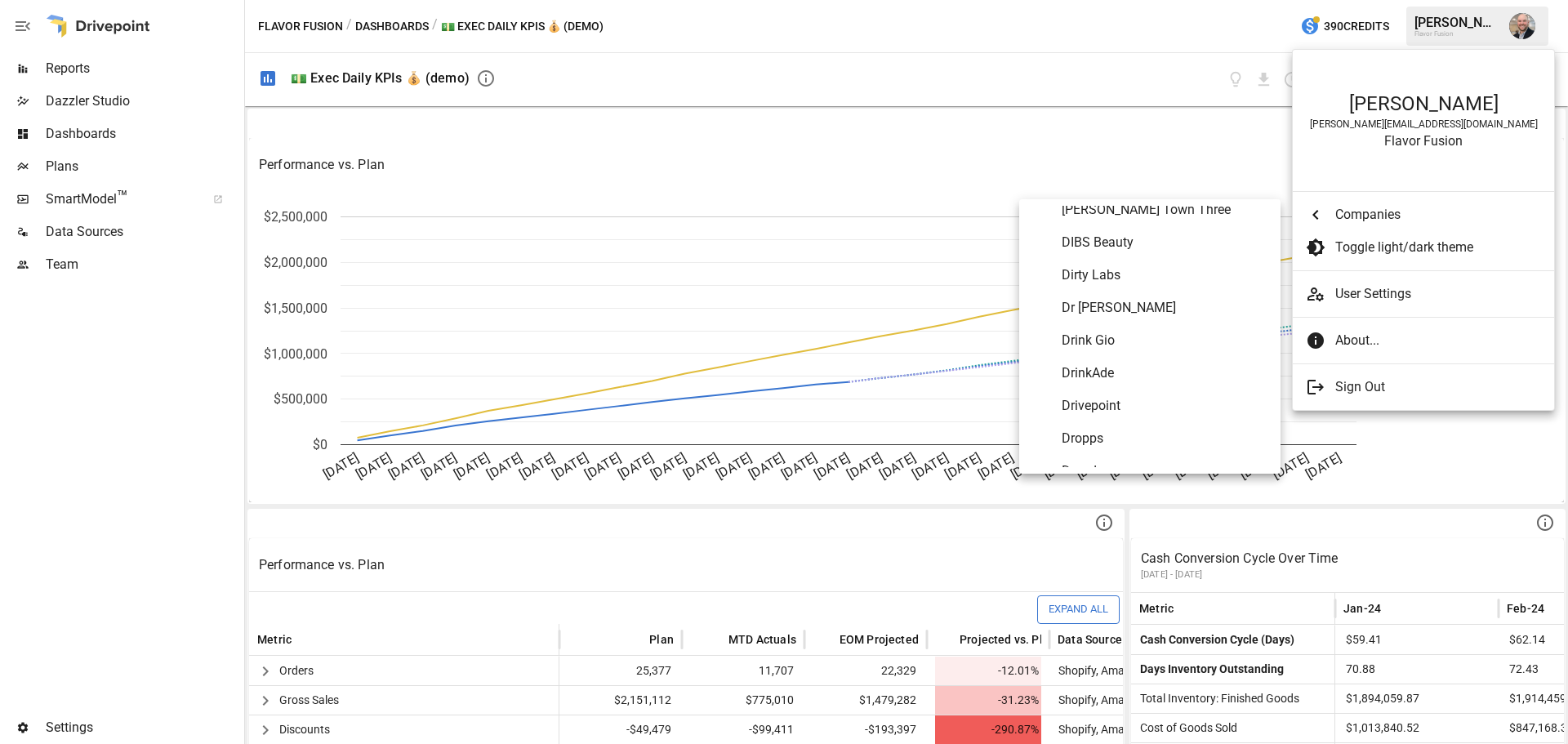 scroll, scrollTop: 2826, scrollLeft: 0, axis: vertical 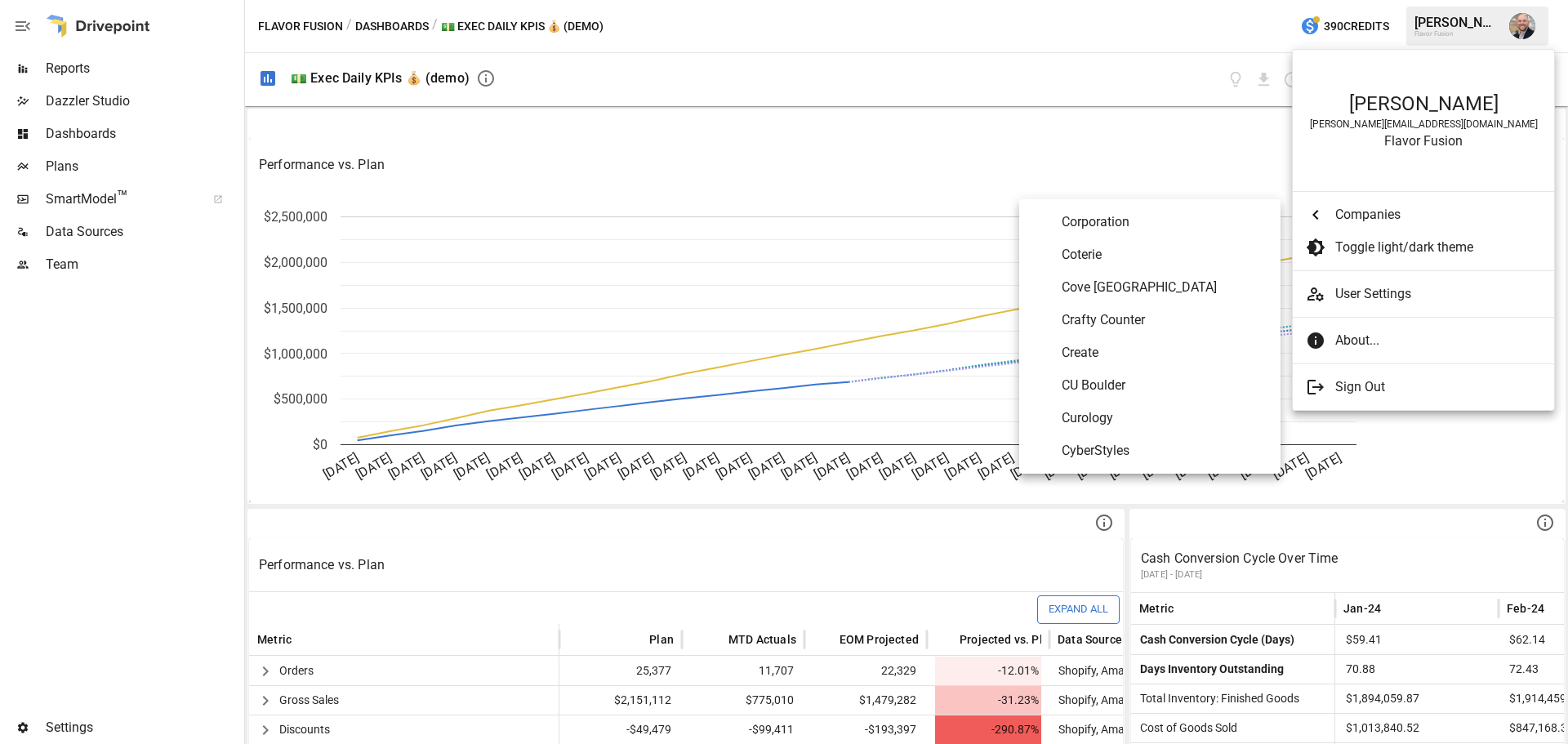 click at bounding box center (784, 372) 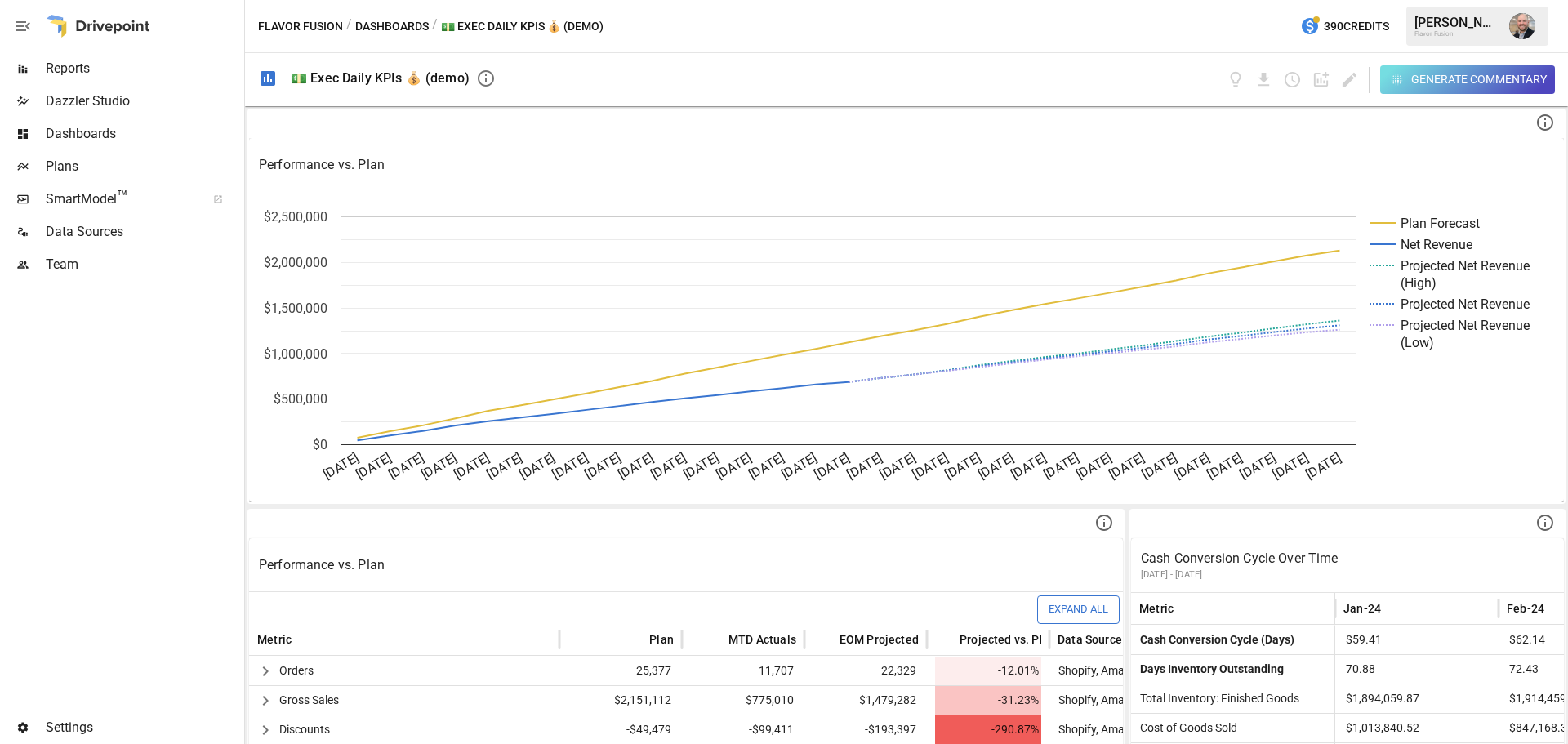 scroll, scrollTop: 0, scrollLeft: 0, axis: both 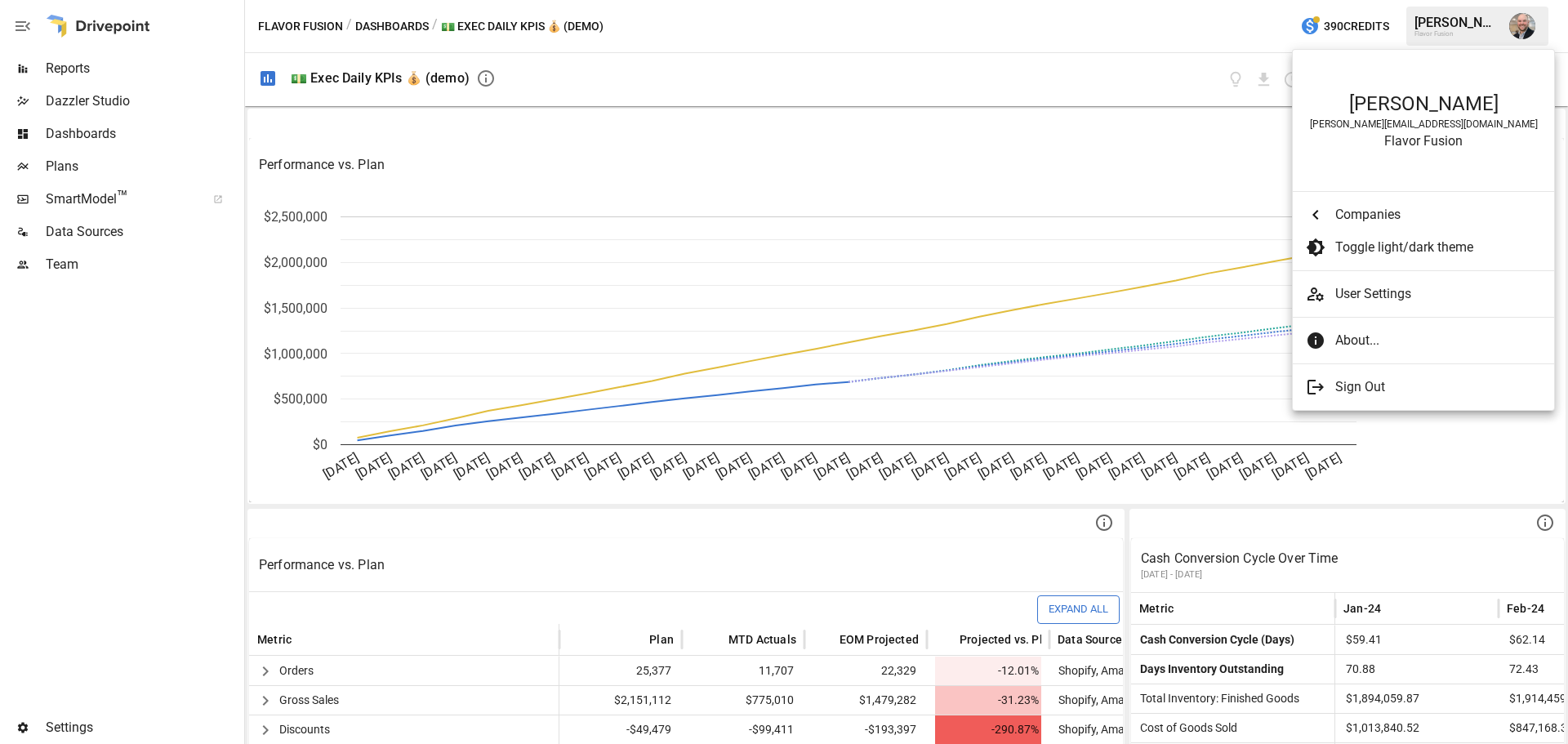 click at bounding box center [784, 372] 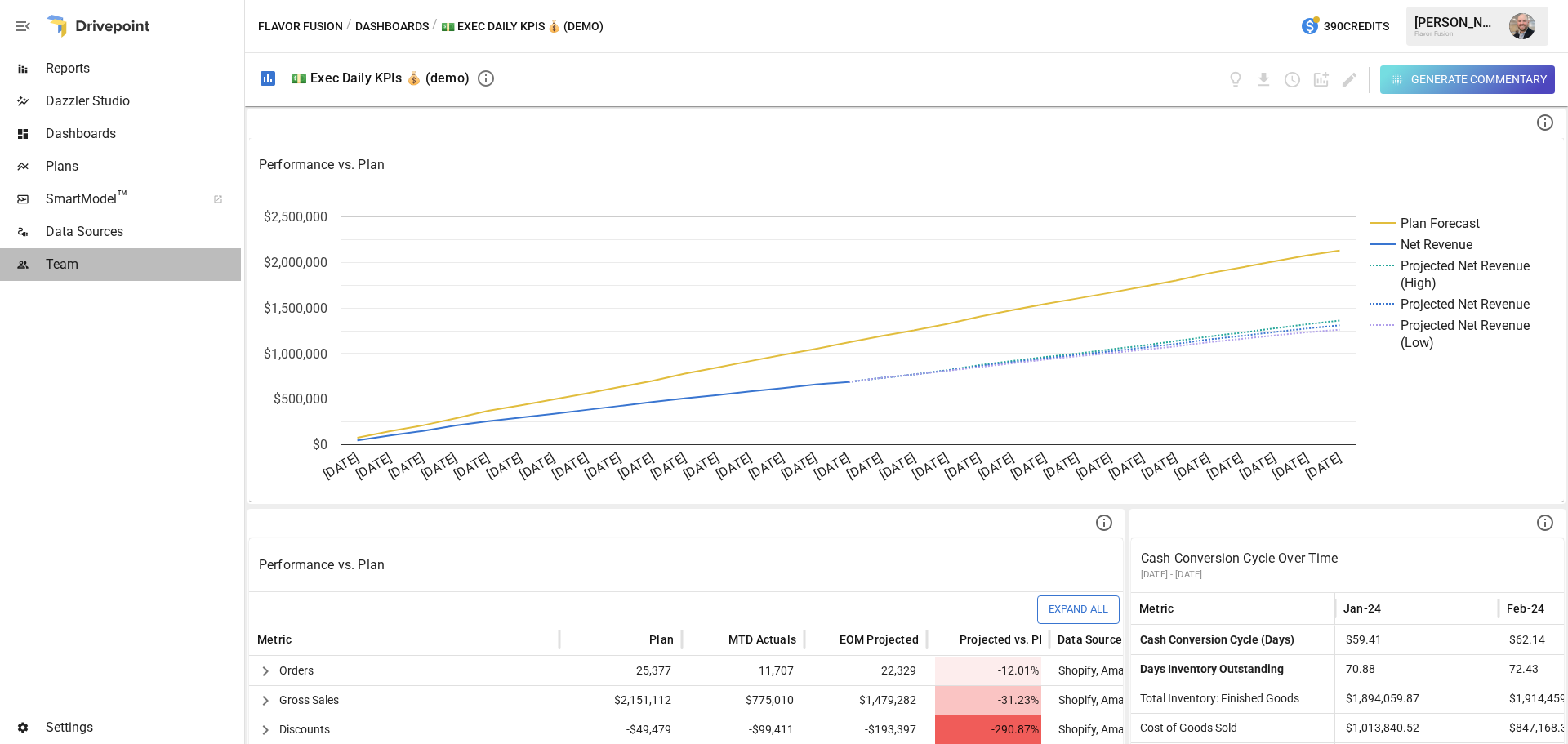 click on "Team" at bounding box center [143, 265] 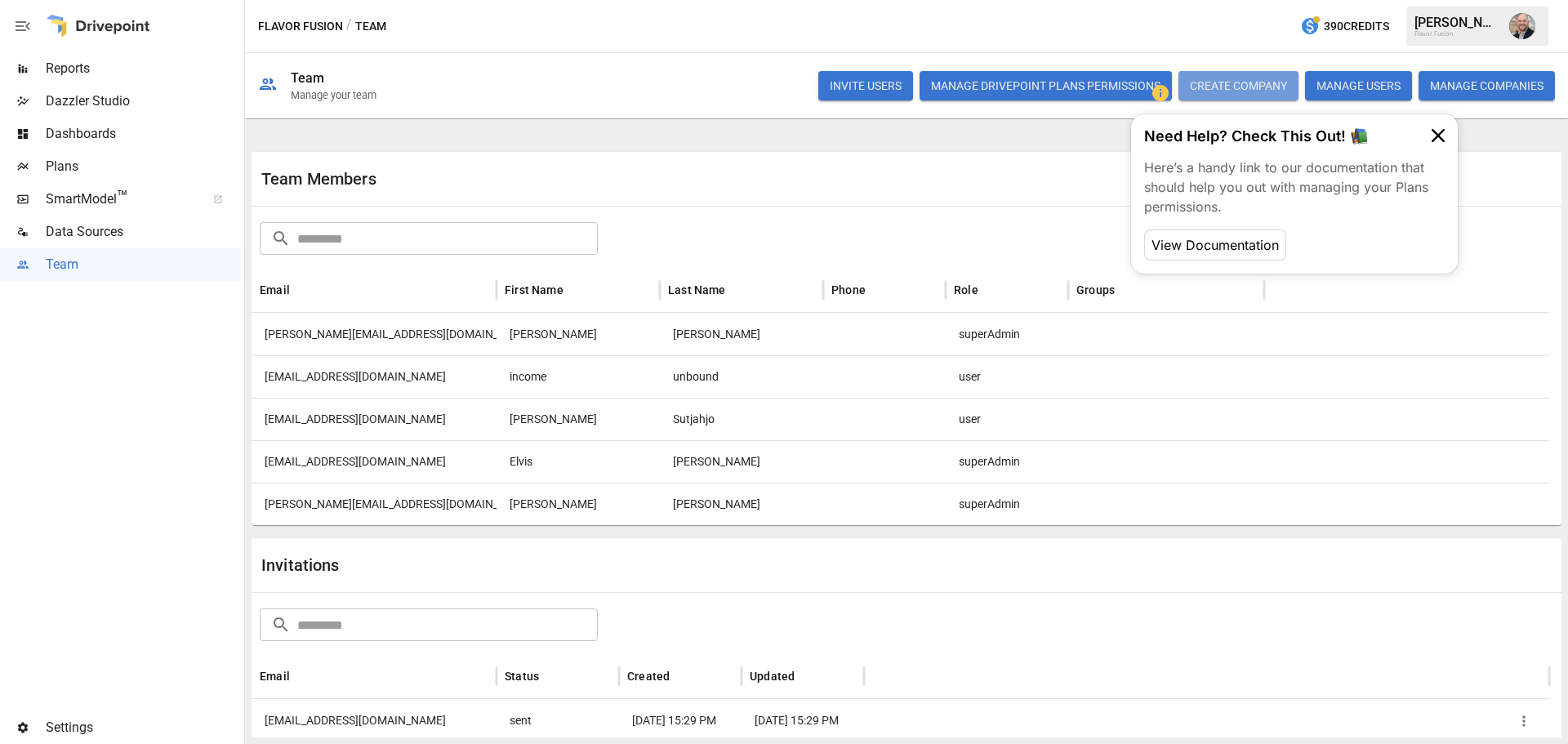 click on "CREATE COMPANY" at bounding box center [1238, 86] 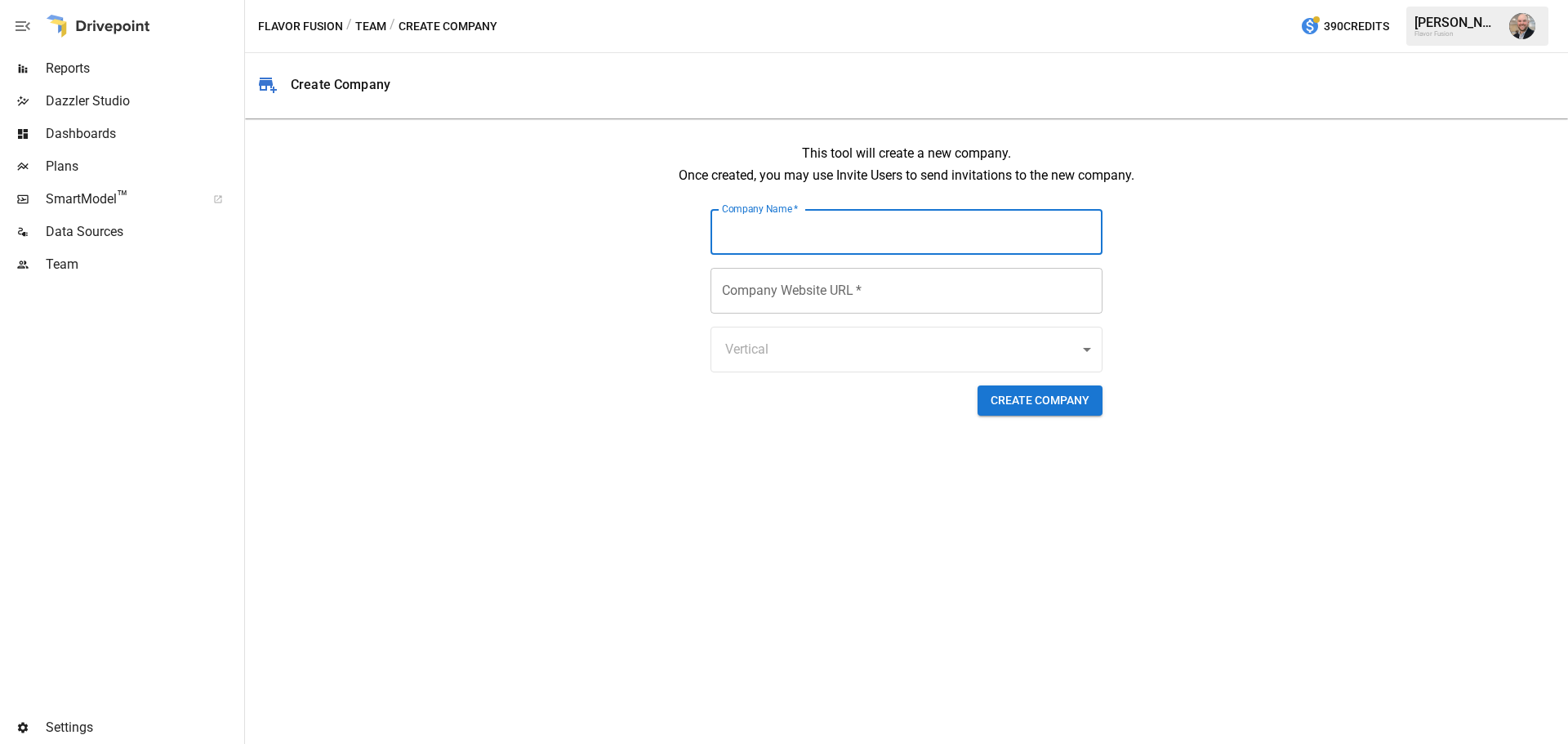 click on "Company Name   *" at bounding box center (906, 232) 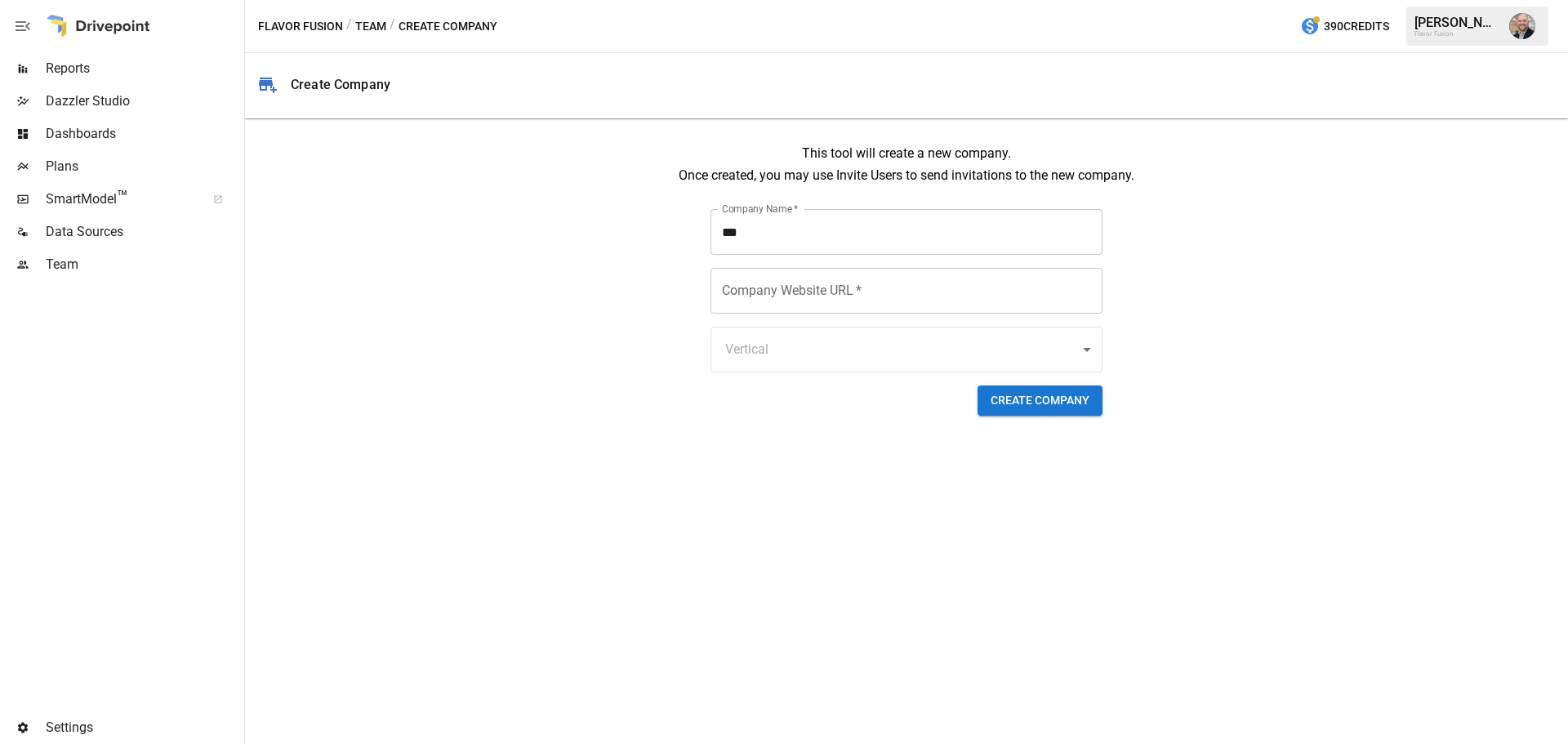 click on "***" at bounding box center (906, 232) 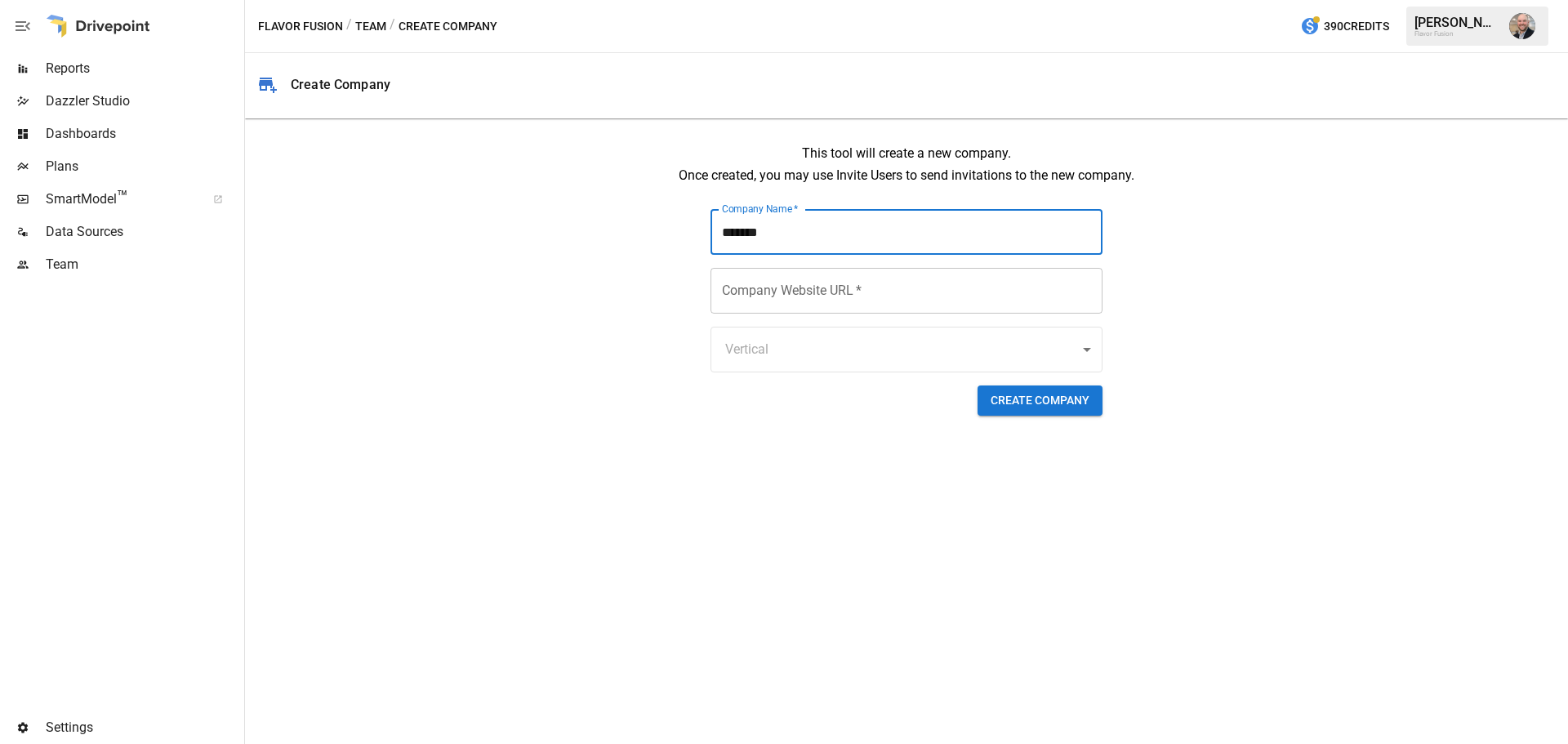 type on "*******" 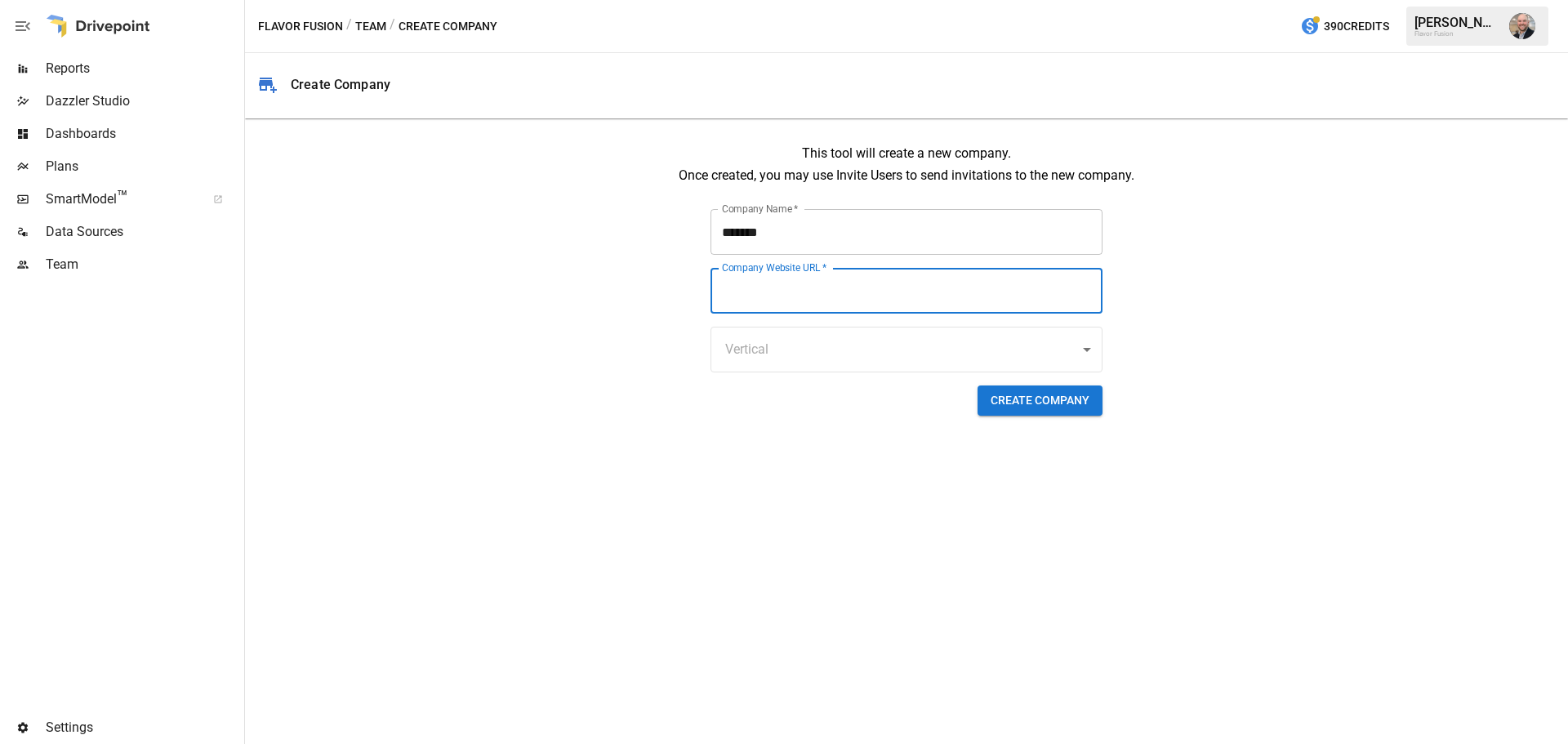 click on "Company Website URL   *" at bounding box center [906, 291] 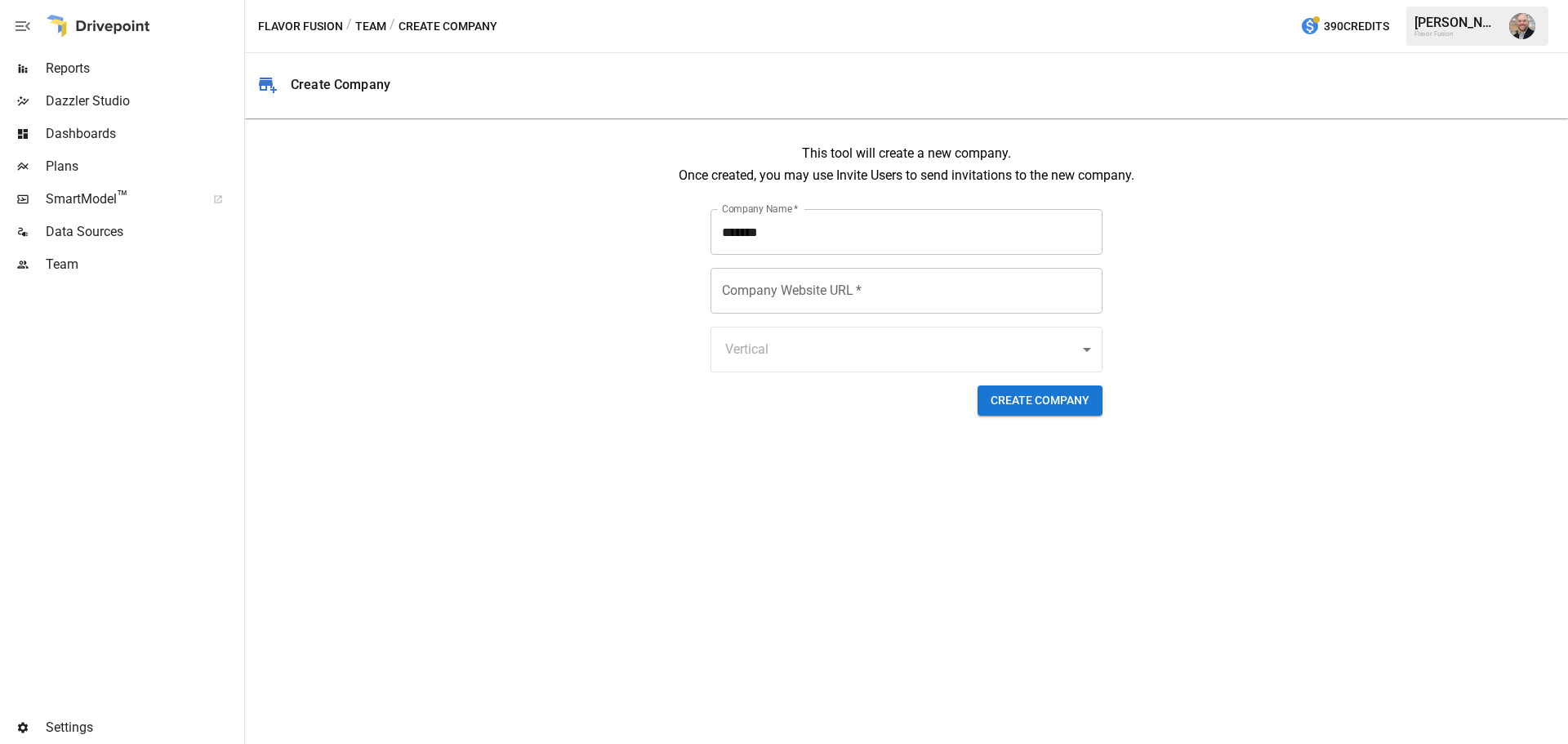 click on "Reports Dazzler Studio Dashboards Plans SmartModel ™ Data Sources Team Settings Flavor Fusion / Team / Create Company 390  Credits [PERSON_NAME] Flavor Fusion Create Company This tool will create a new company. Once created, you may use Invite Users to send invitations to the new company. Company Name   * ******* Company Name   * Company Website URL   * Company Website URL   * Vertical ​ ​ Create Company Gross Sales Marketplace Gross Sales: DTC Online Gross Sales: Marketplace Gross Sales: Wholesale flavorfusion $0.05M $0.15M $0.25M" at bounding box center [784, 0] 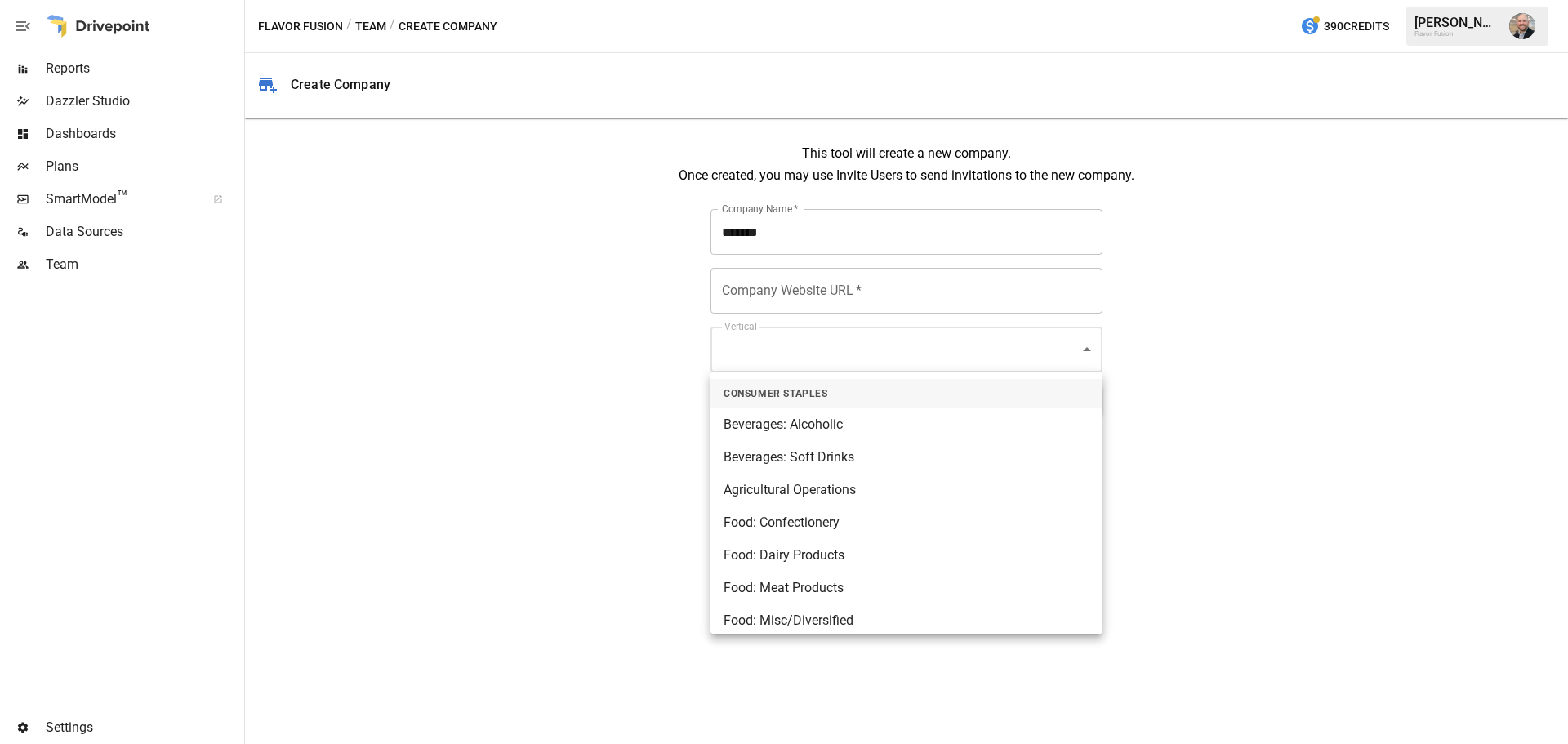 click at bounding box center [784, 372] 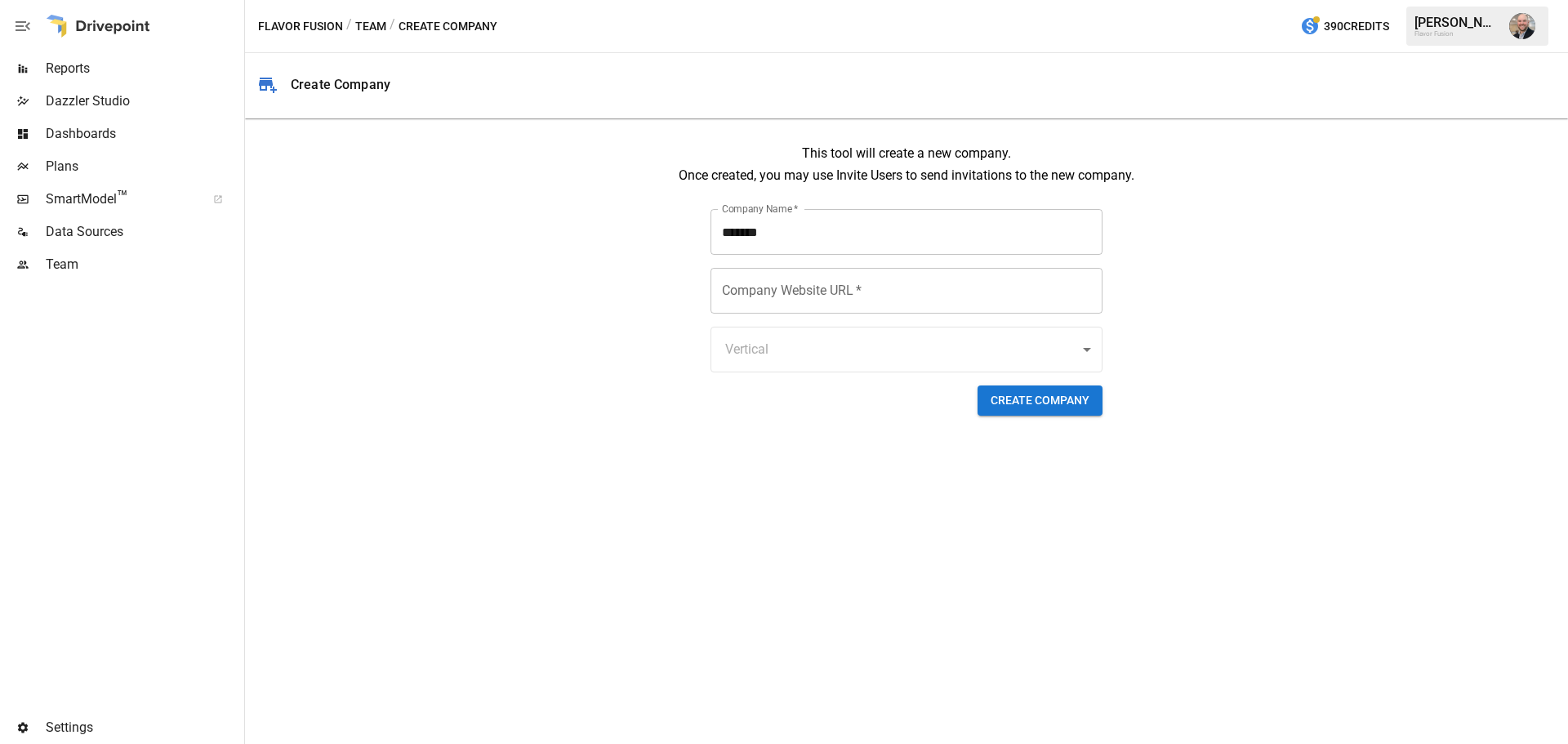 click at bounding box center [784, 372] 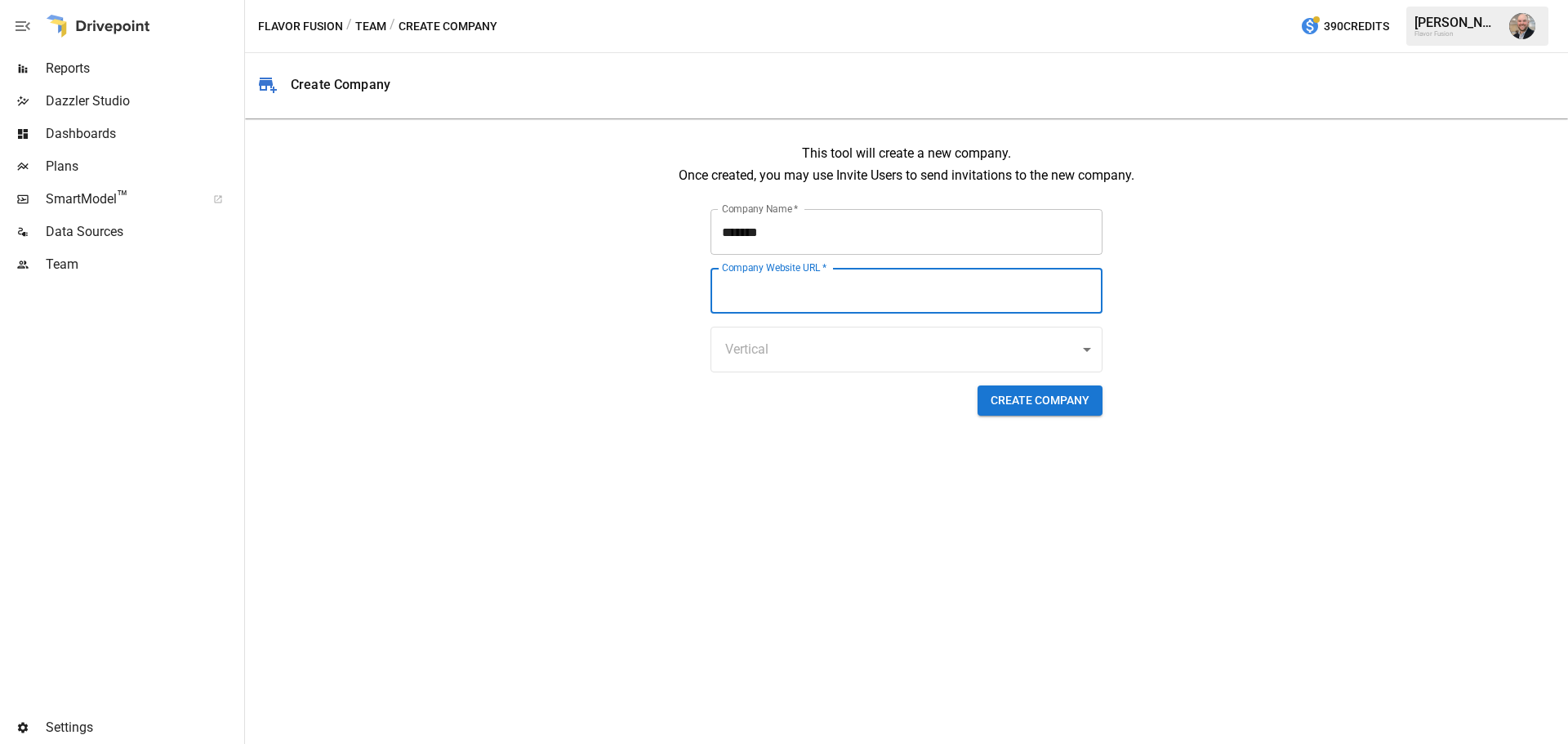 paste on "**********" 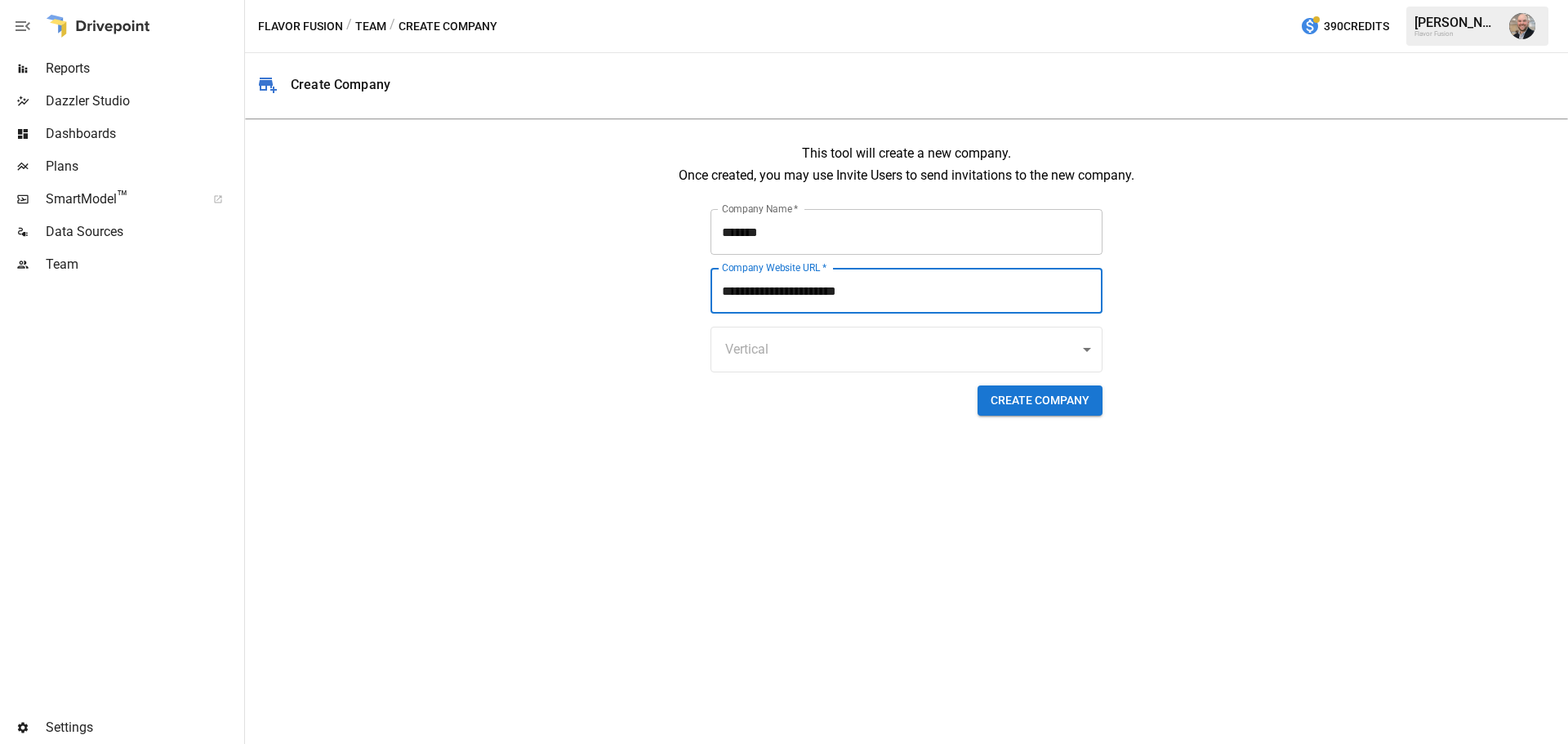 type on "**********" 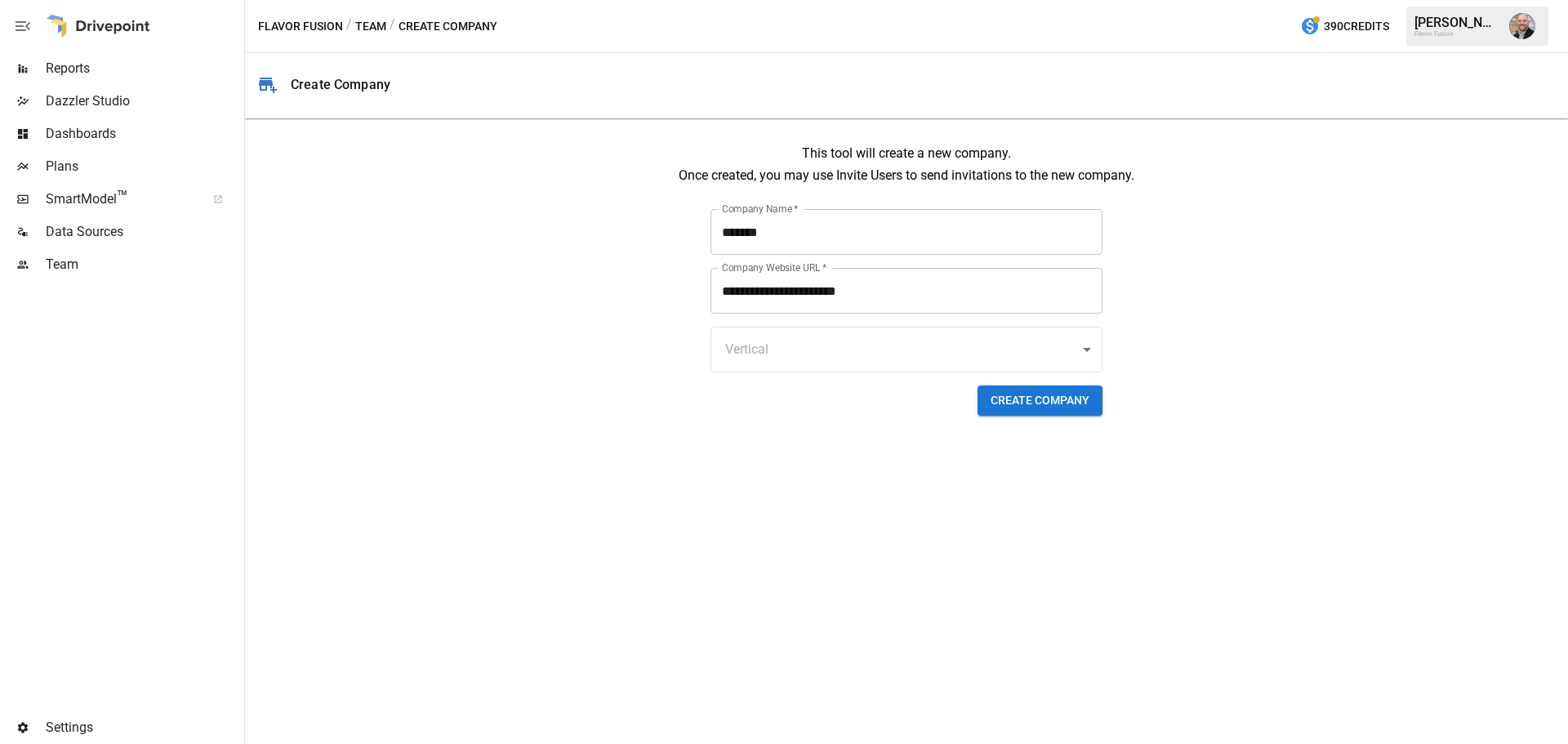 click on "**********" at bounding box center (784, 0) 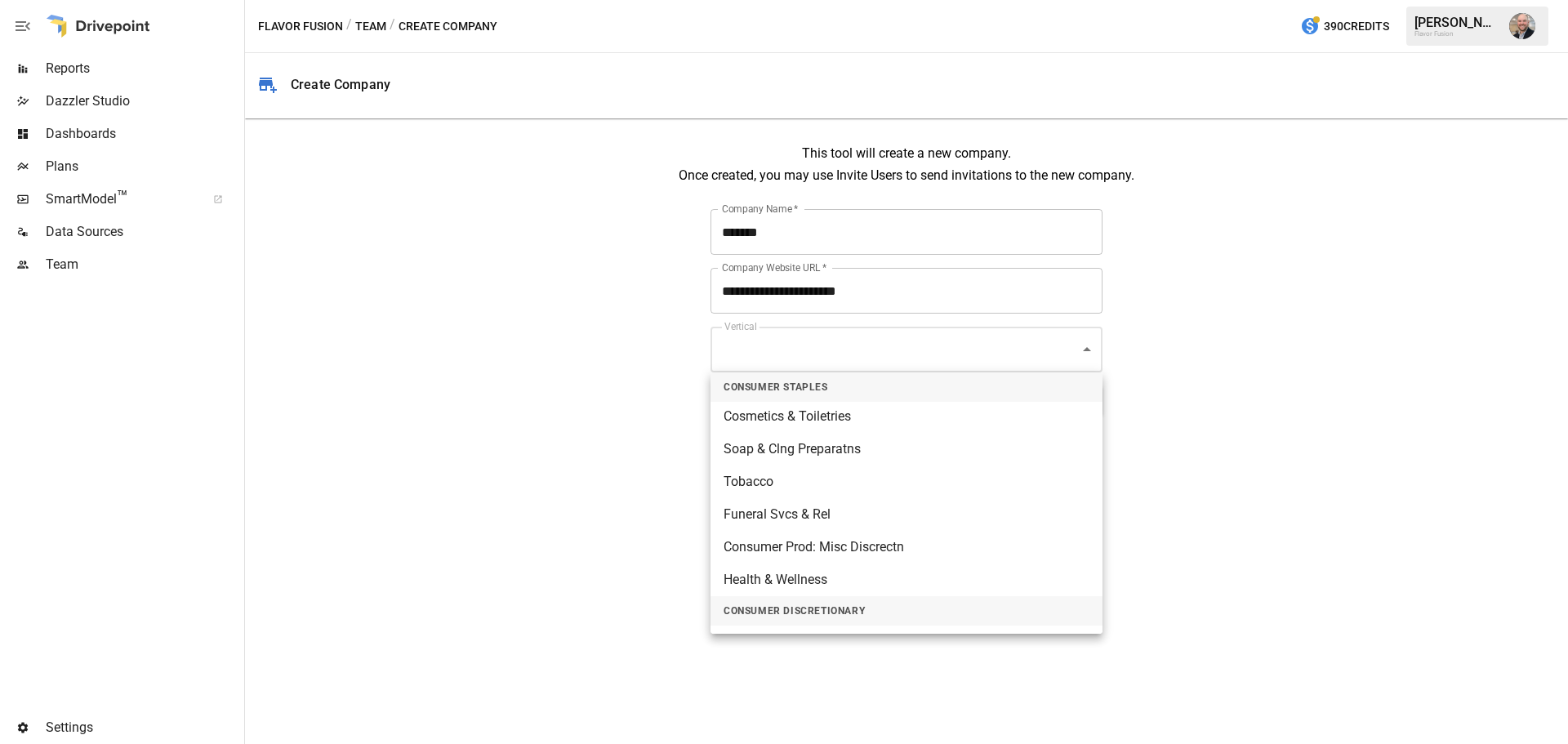 scroll, scrollTop: 327, scrollLeft: 0, axis: vertical 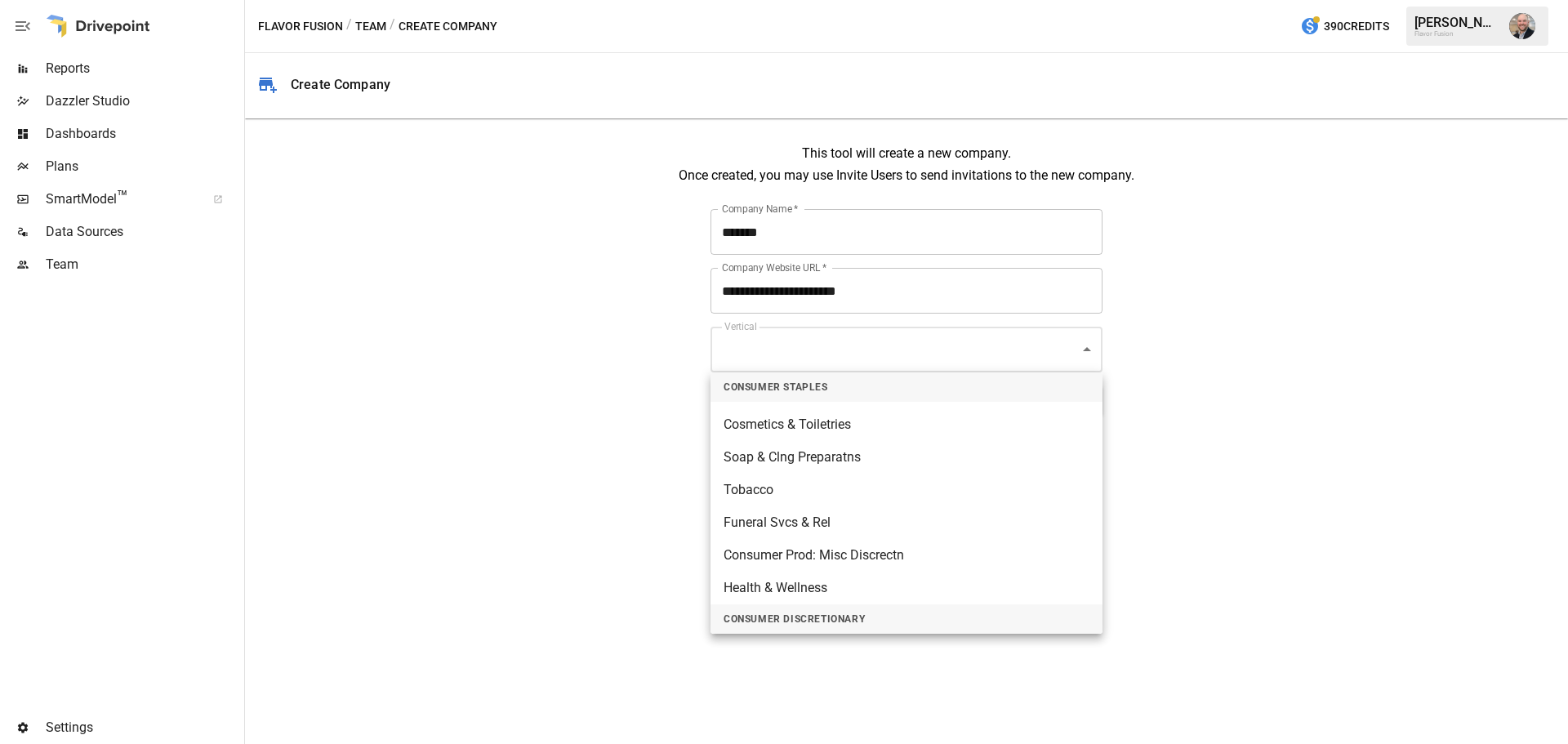 click on "Cosmetics & Toiletries" at bounding box center (906, 425) 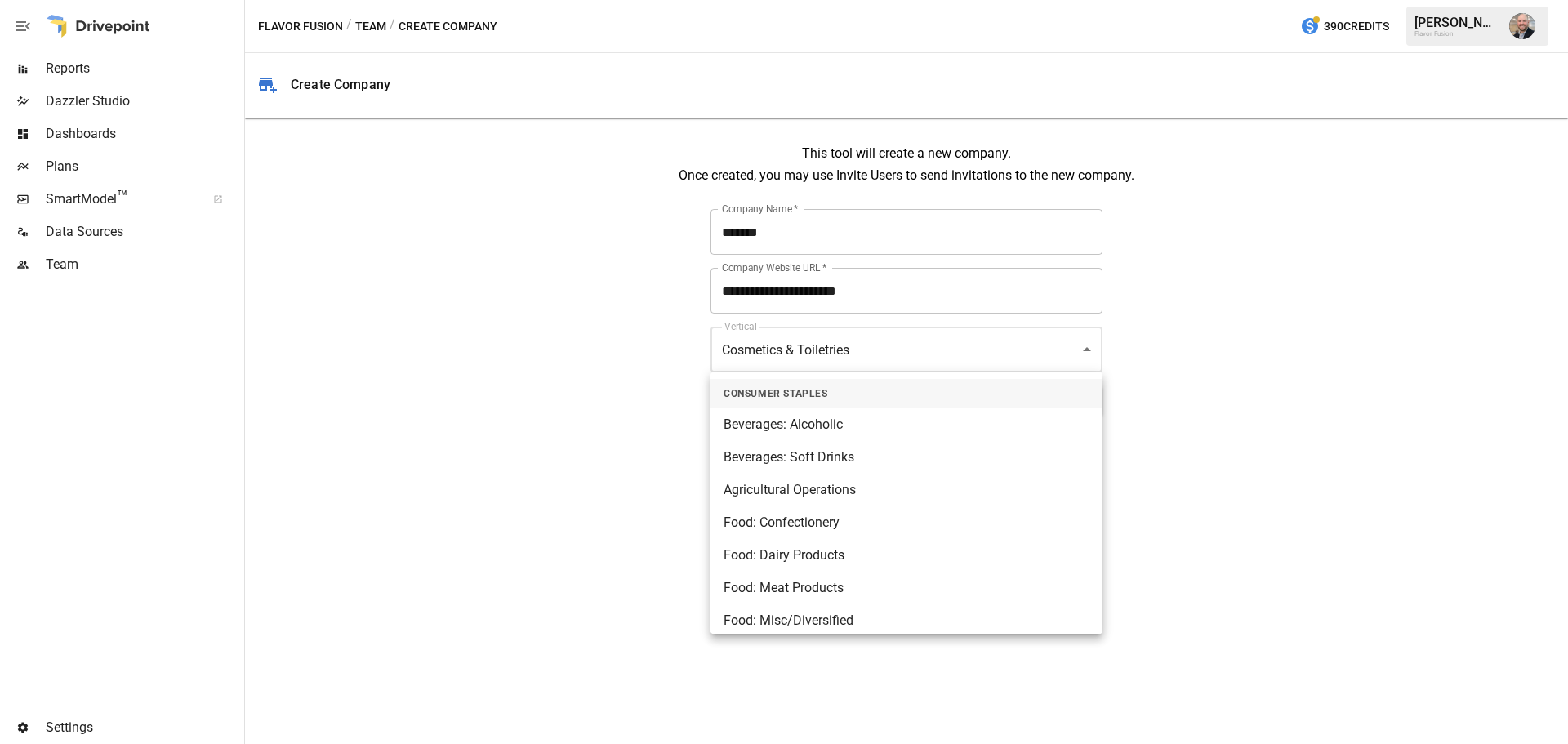 click on "**********" at bounding box center (784, 0) 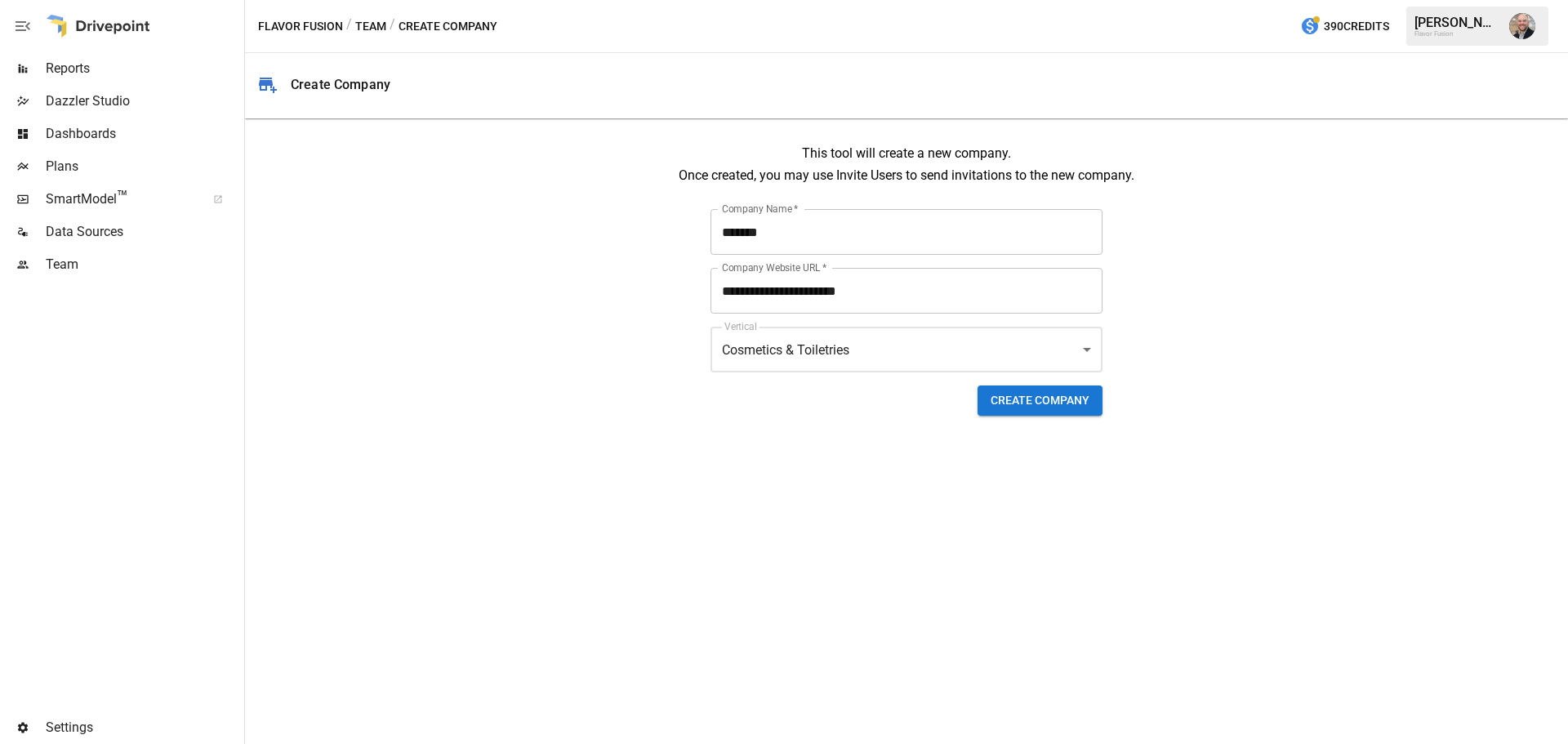 click at bounding box center (784, 372) 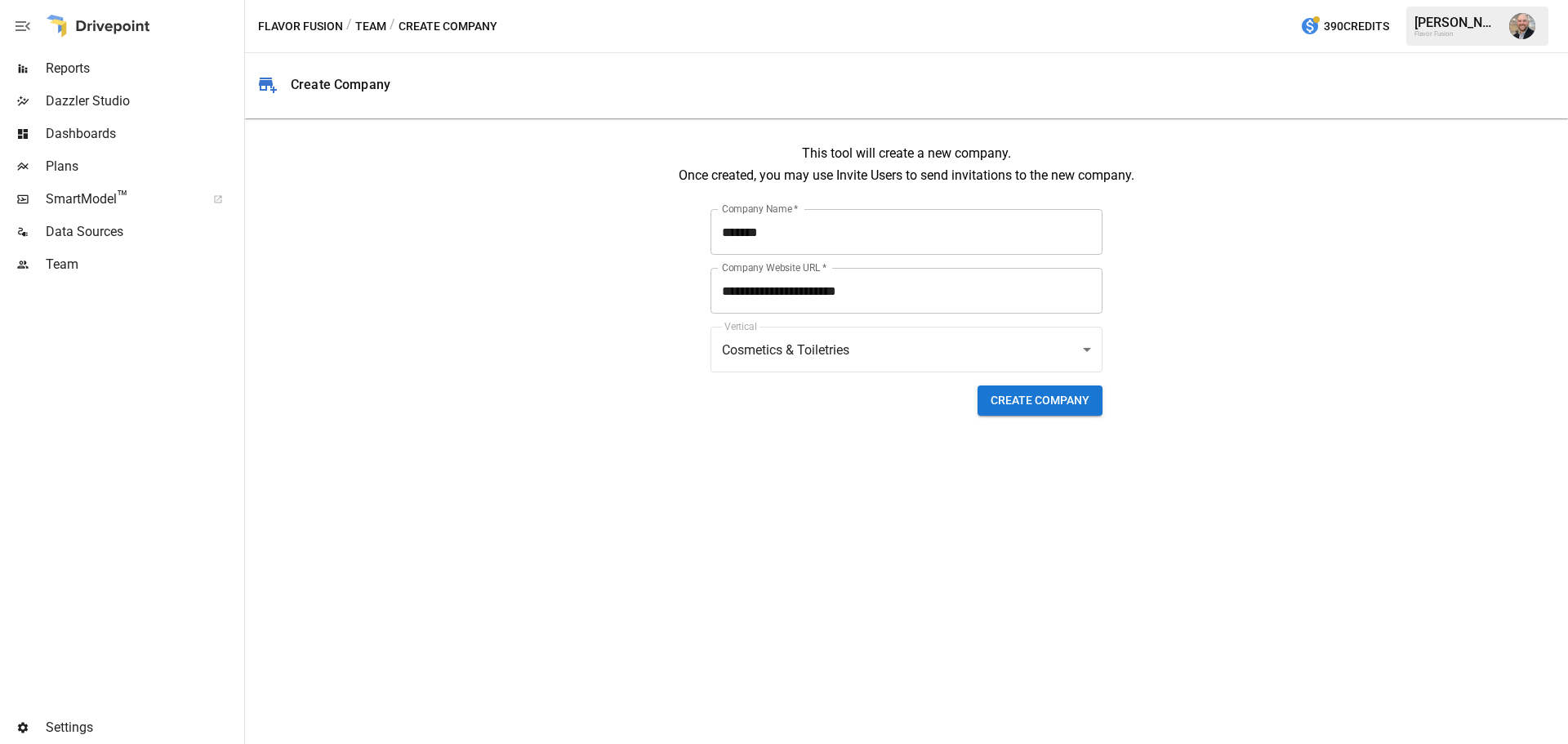 click on "Create Company" at bounding box center (1040, 400) 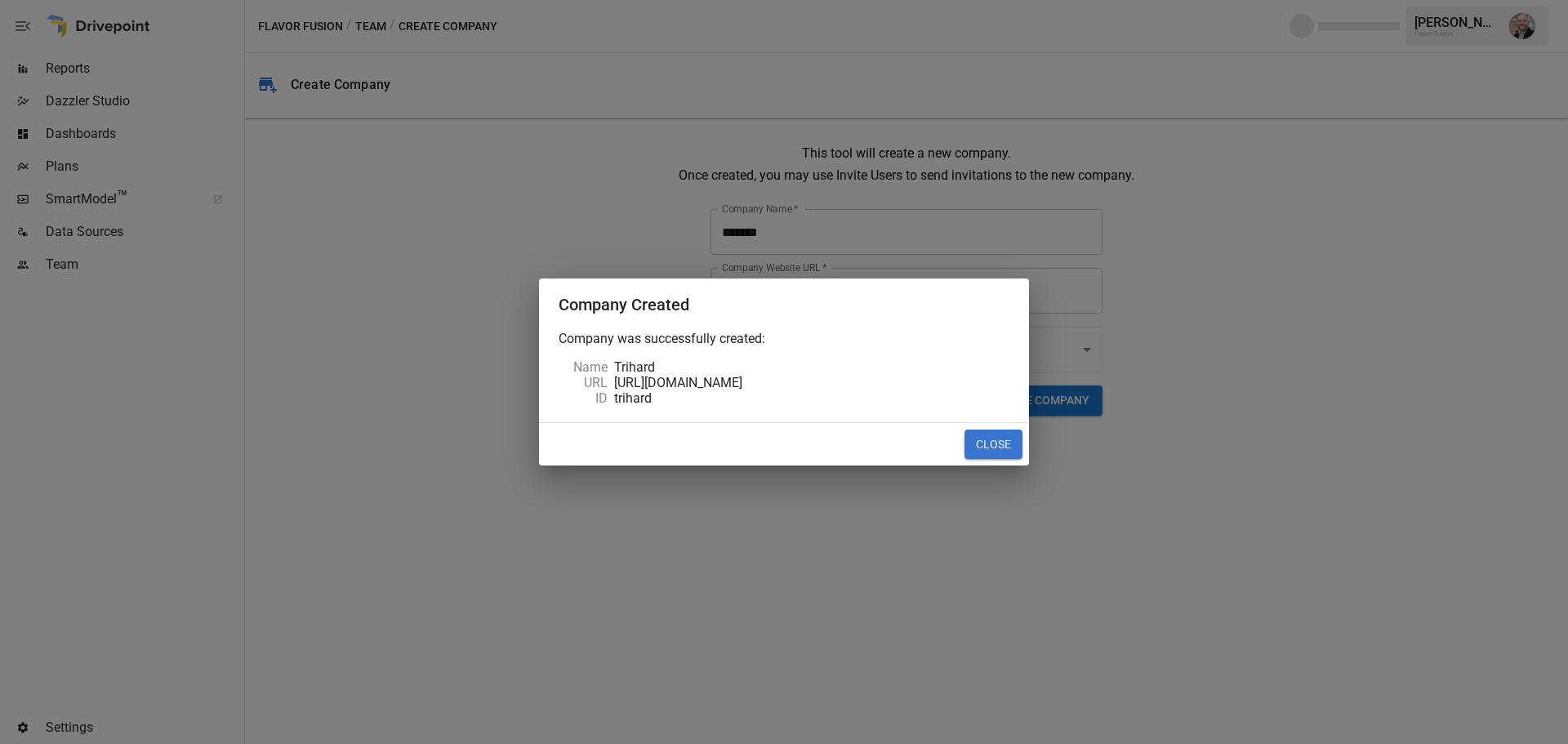click on "Close" at bounding box center (993, 444) 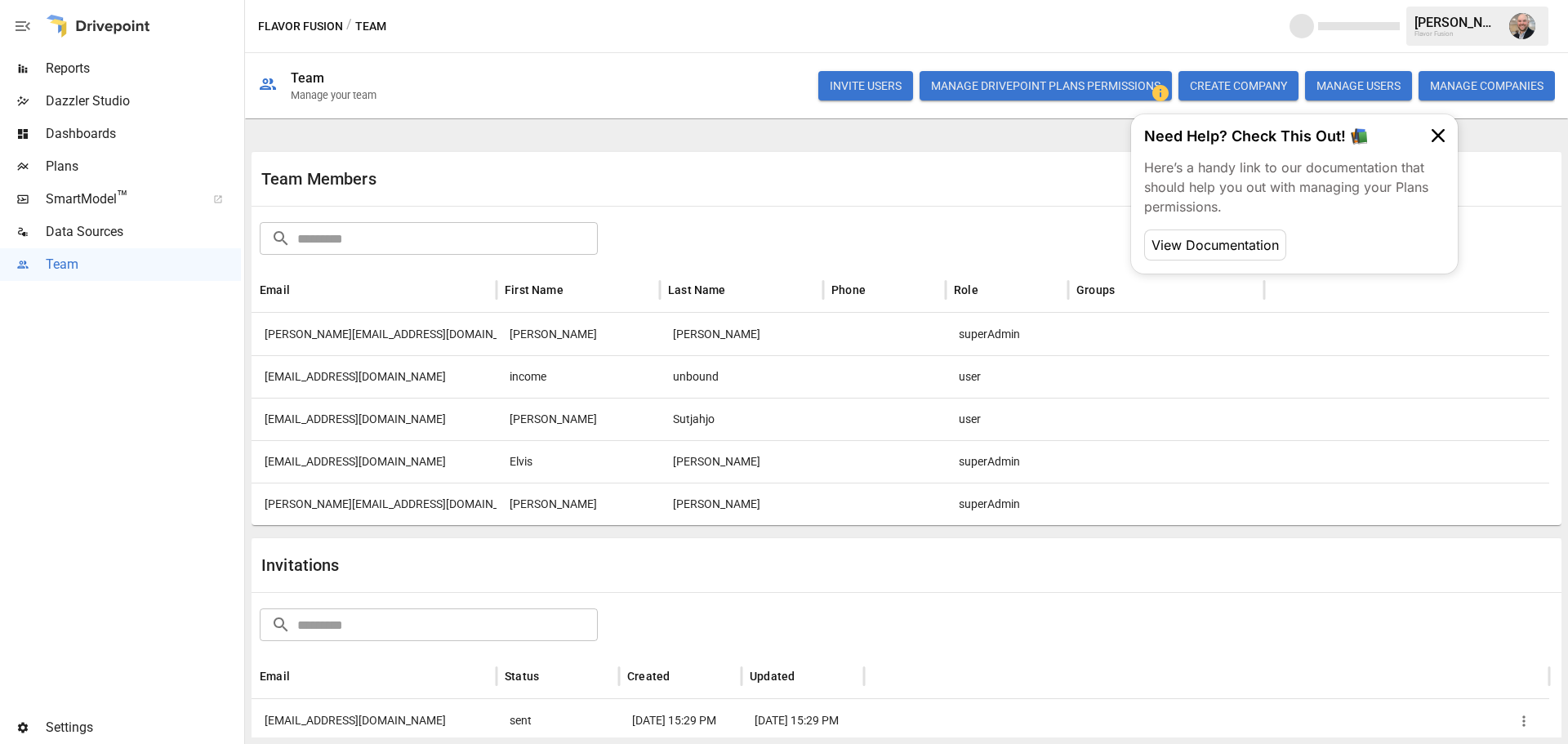 click at bounding box center [1522, 26] 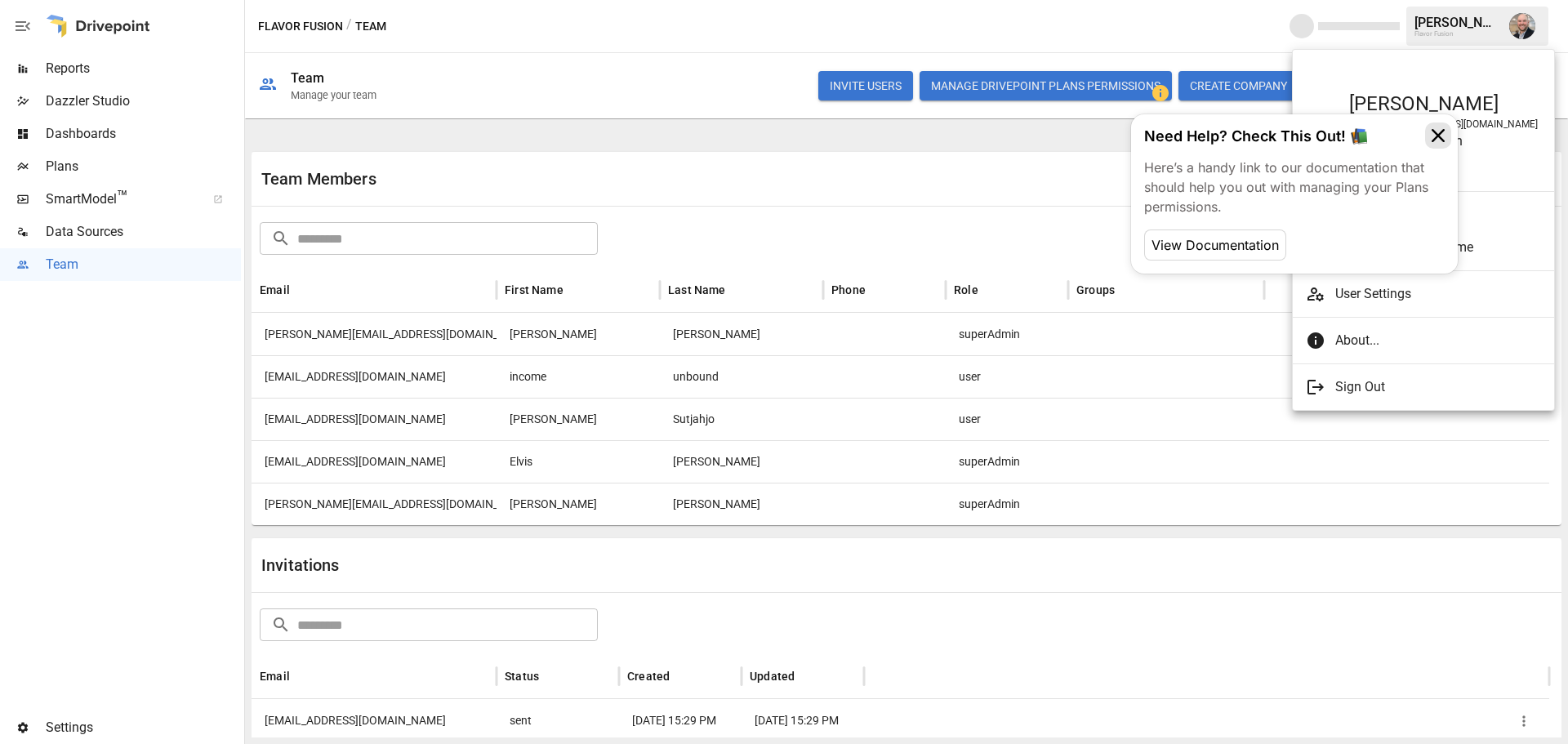 click at bounding box center [1438, 136] 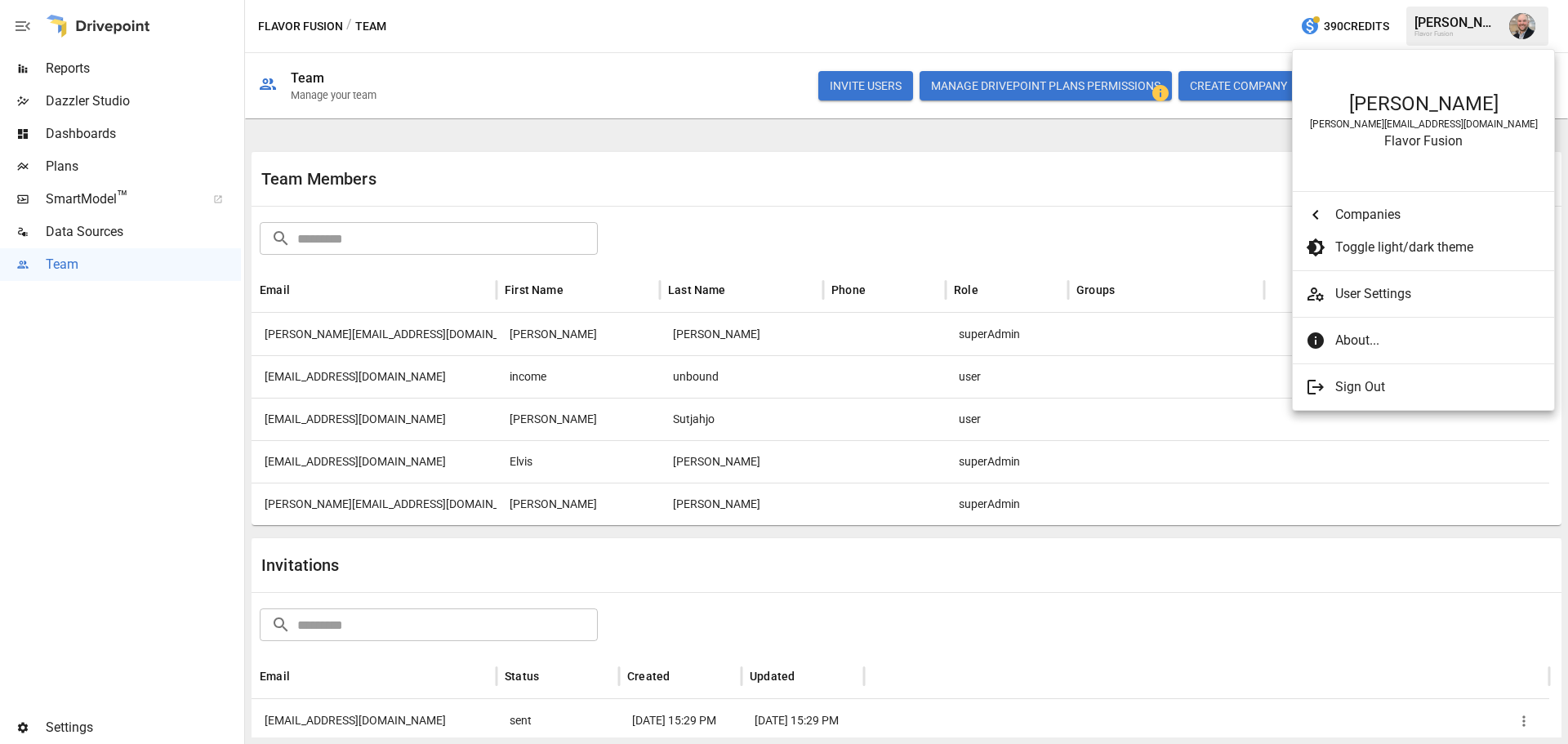 drag, startPoint x: 760, startPoint y: 28, endPoint x: 796, endPoint y: 39, distance: 37.64306 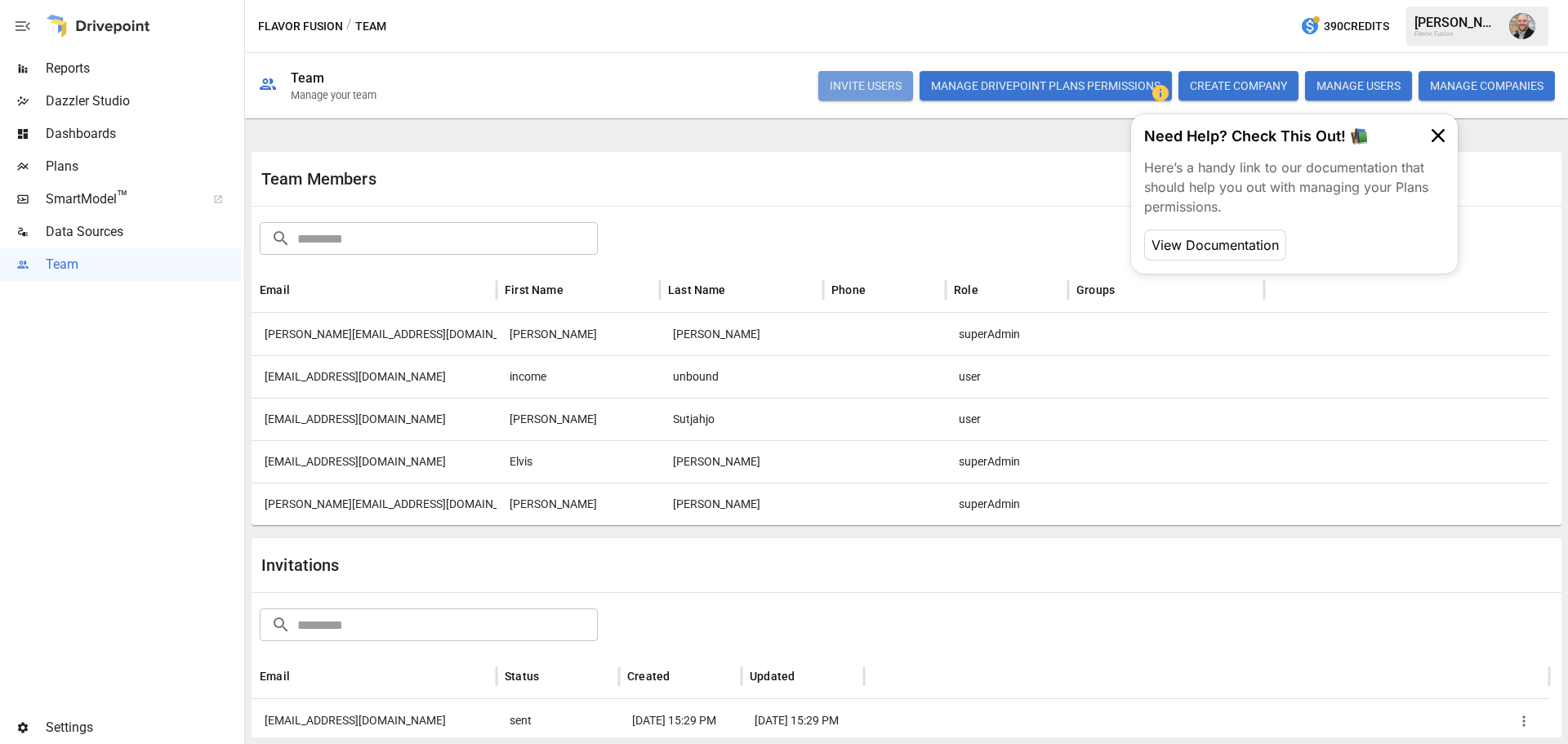 click on "INVITE USERS" at bounding box center (866, 86) 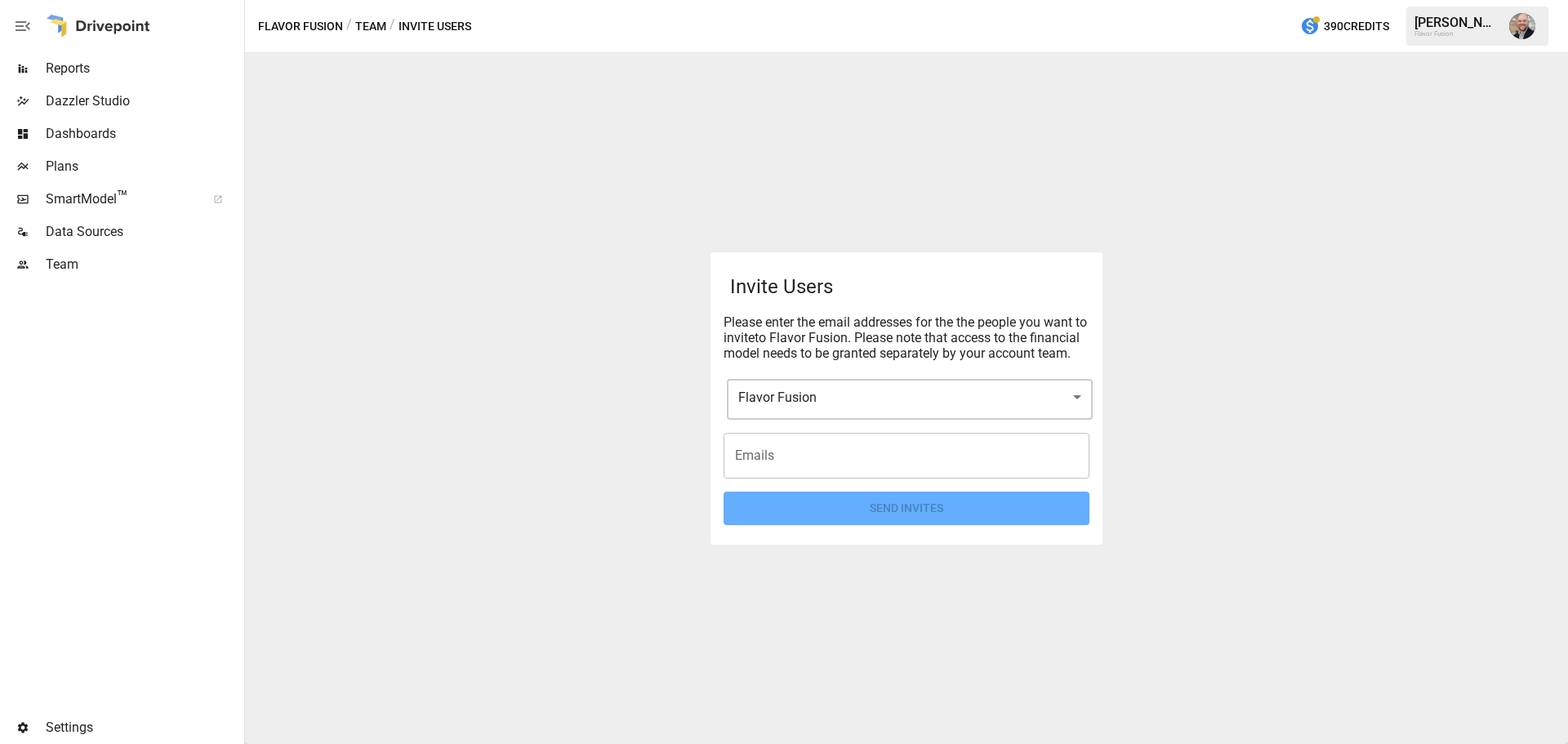 click on "**********" at bounding box center [784, 0] 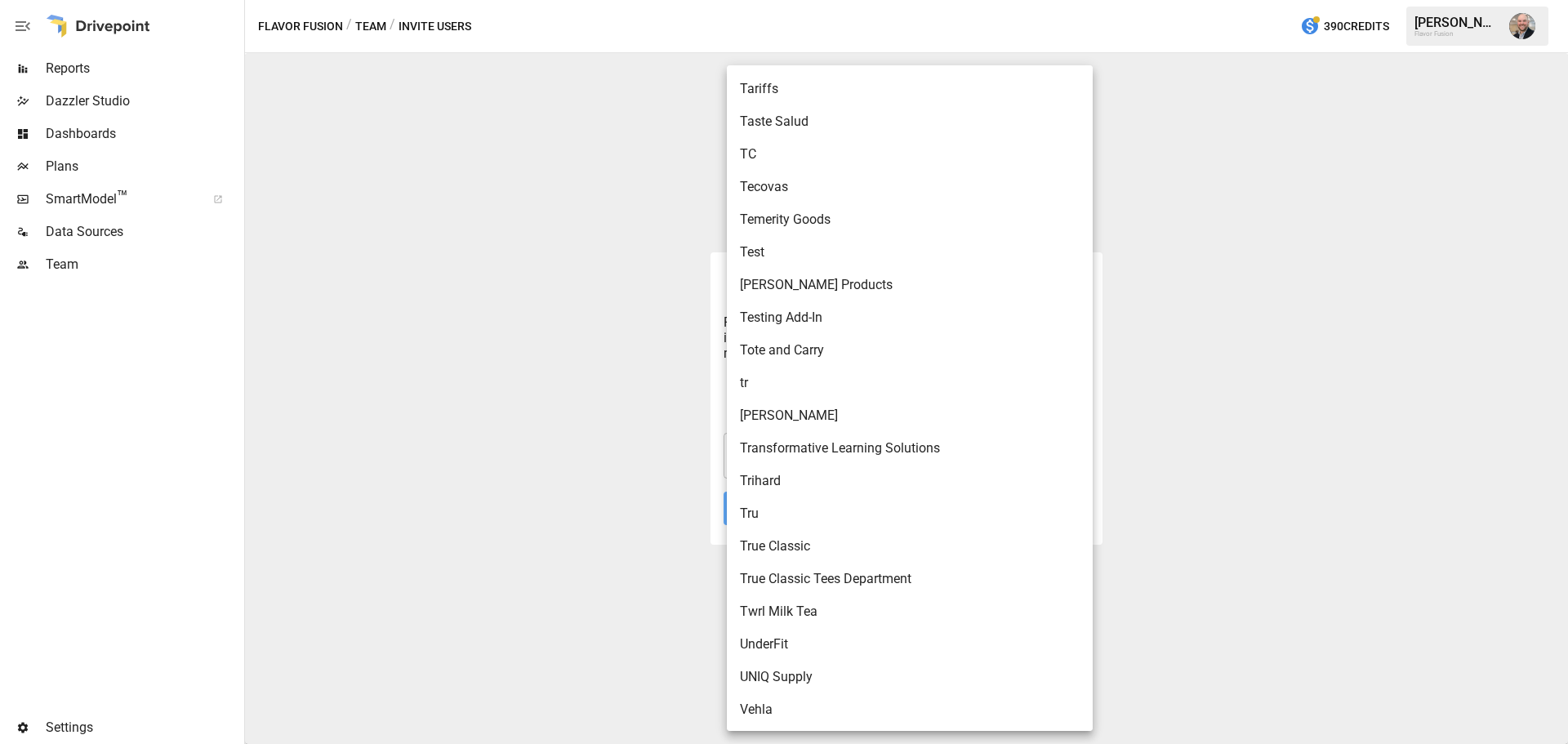 scroll, scrollTop: 8102, scrollLeft: 0, axis: vertical 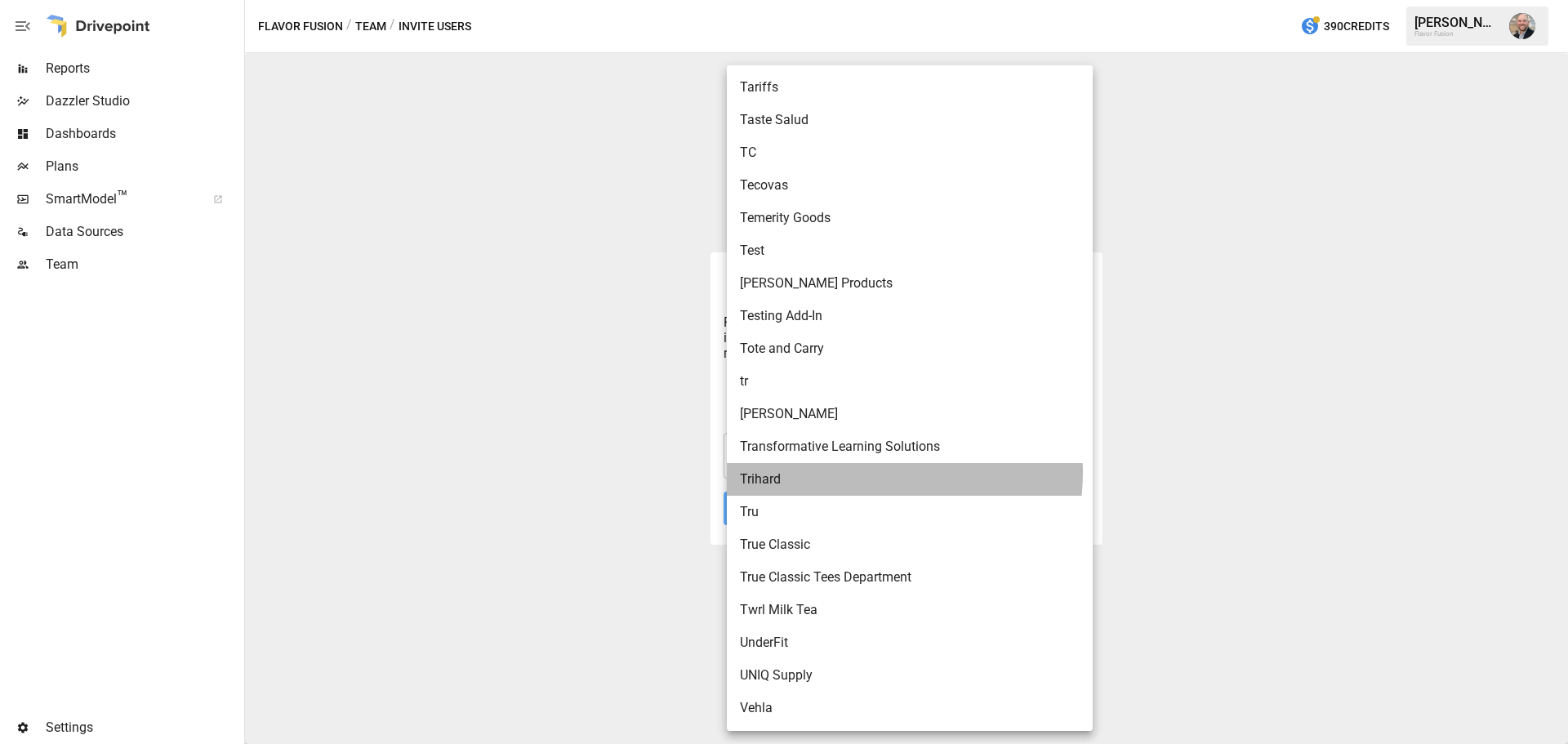 click on "Trihard" at bounding box center (910, 479) 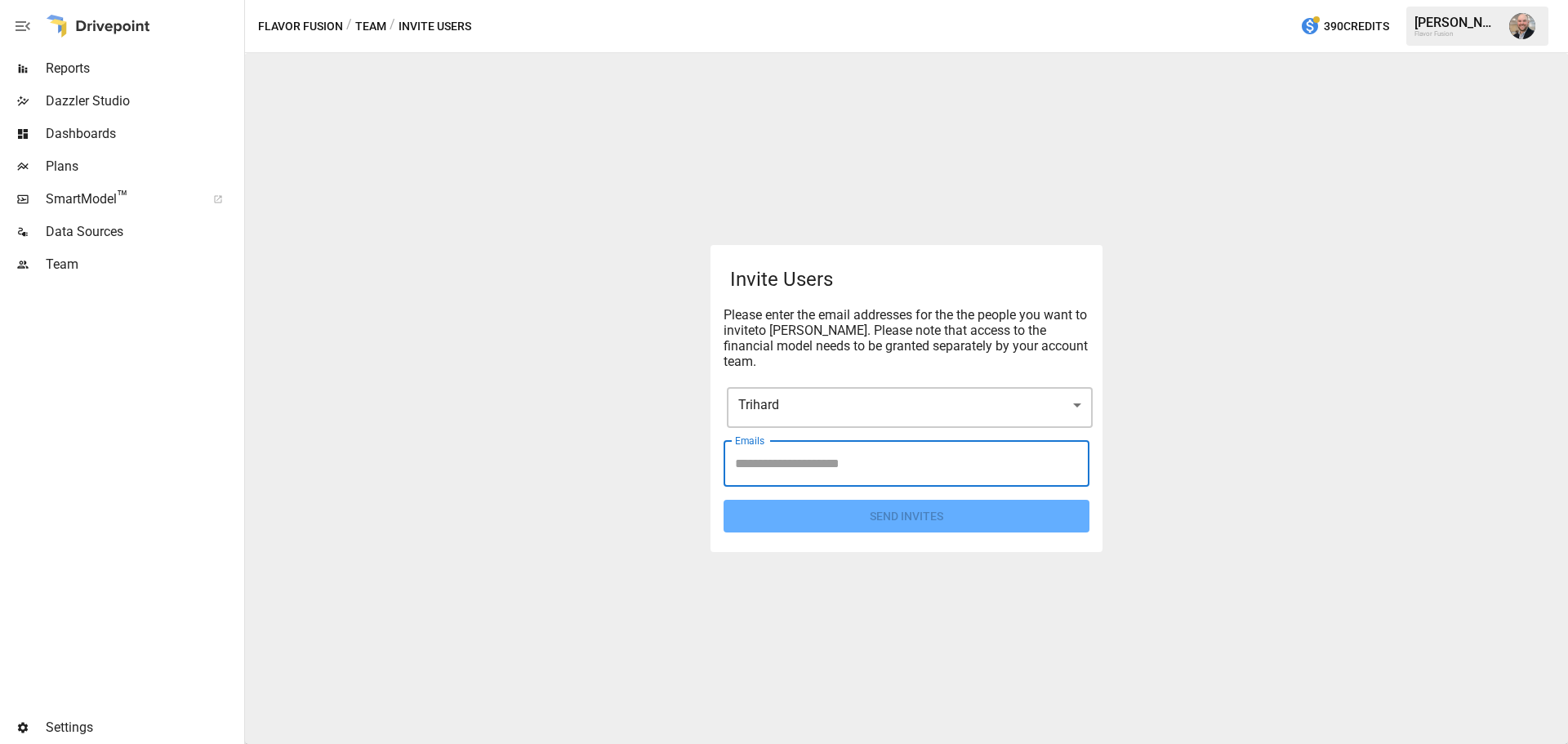 click on "Emails" at bounding box center (906, 464) 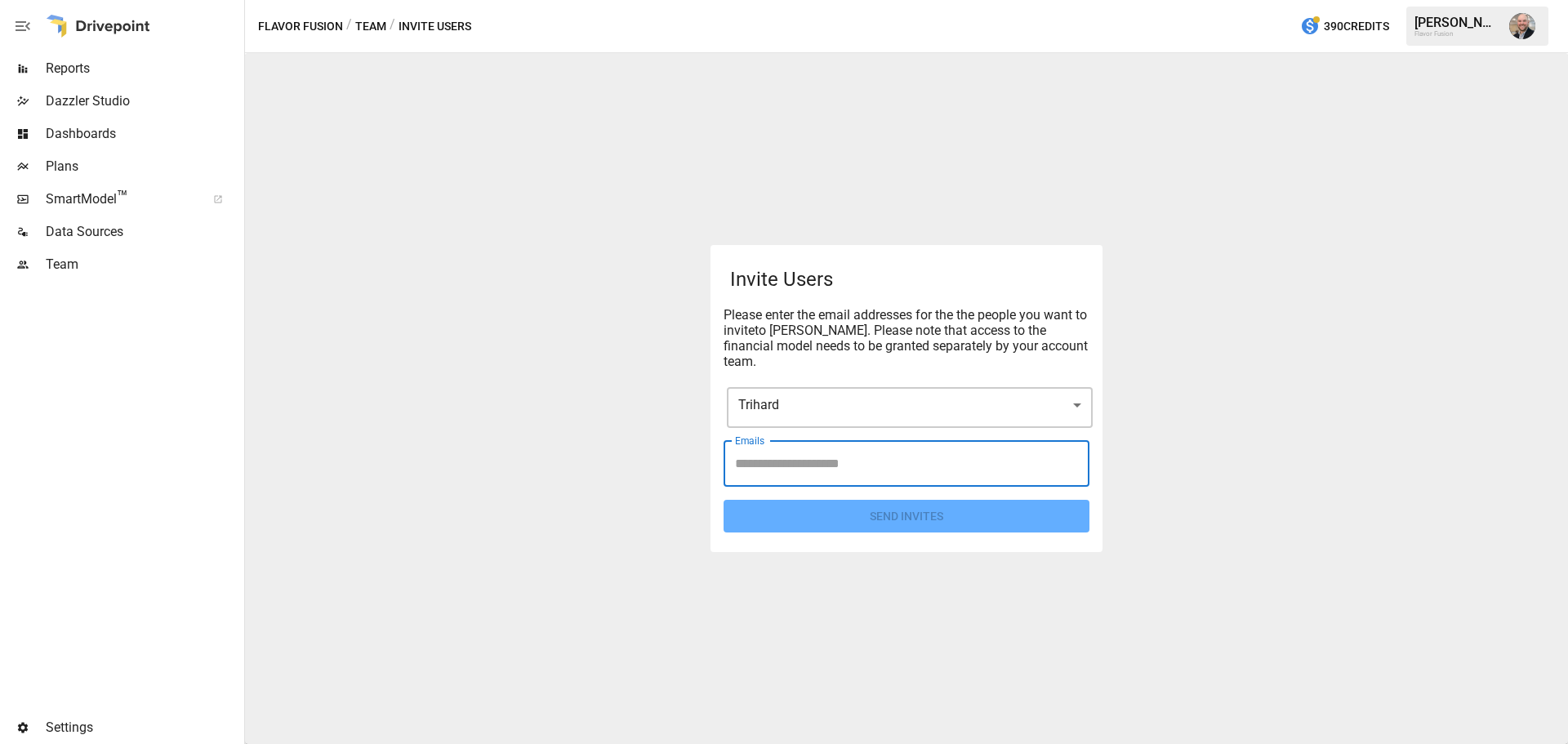 click on "Emails" at bounding box center (906, 464) 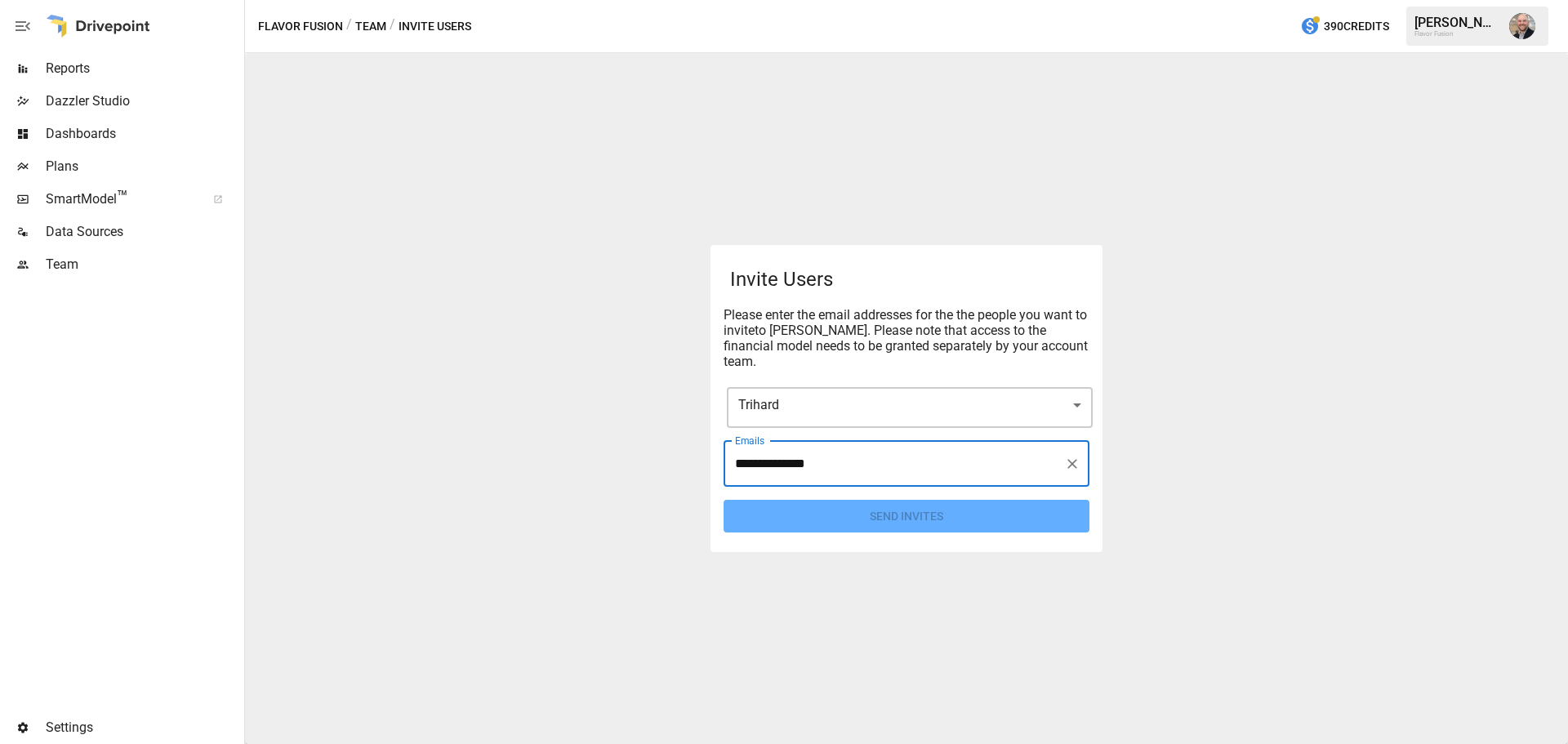 click on "**********" at bounding box center [894, 464] 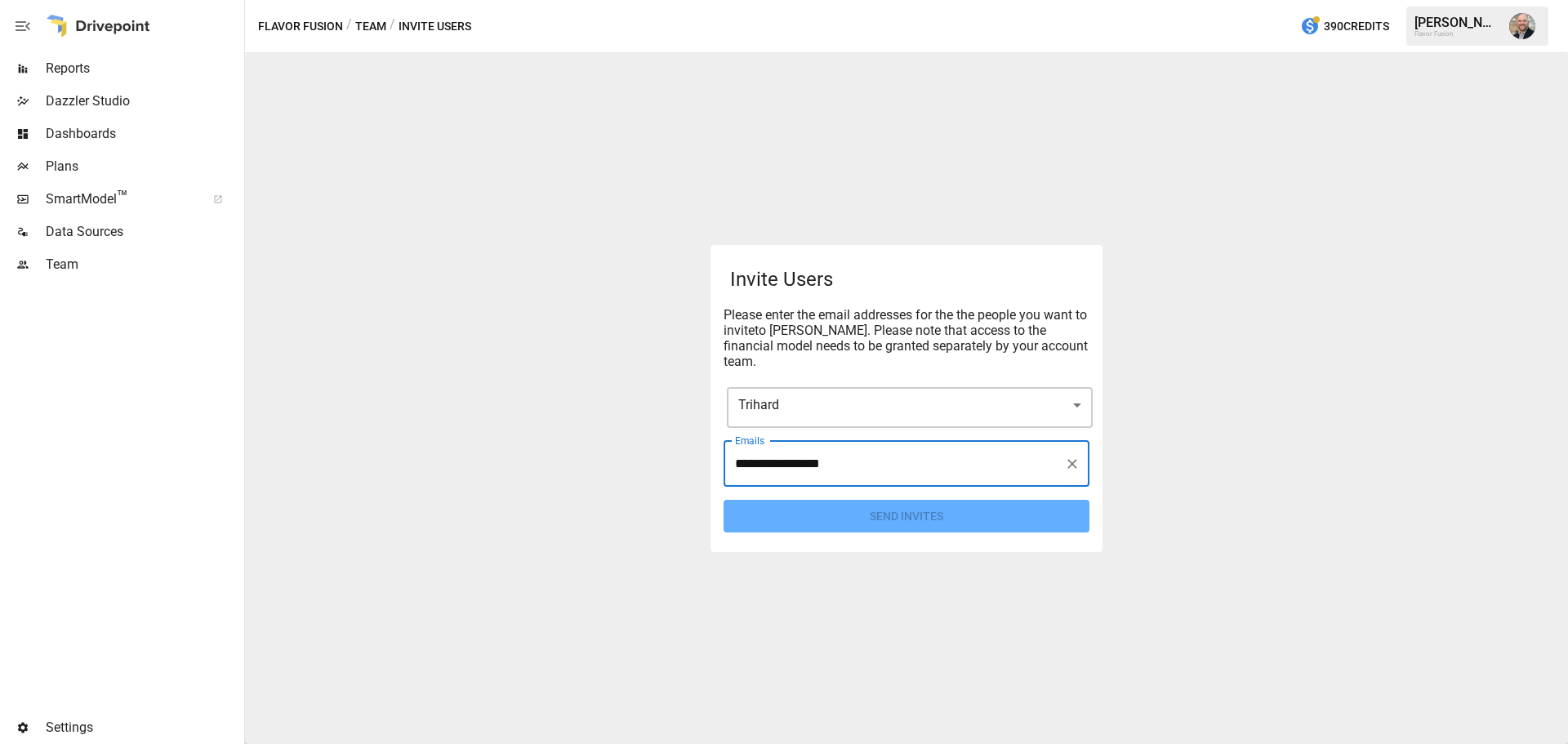 type on "**********" 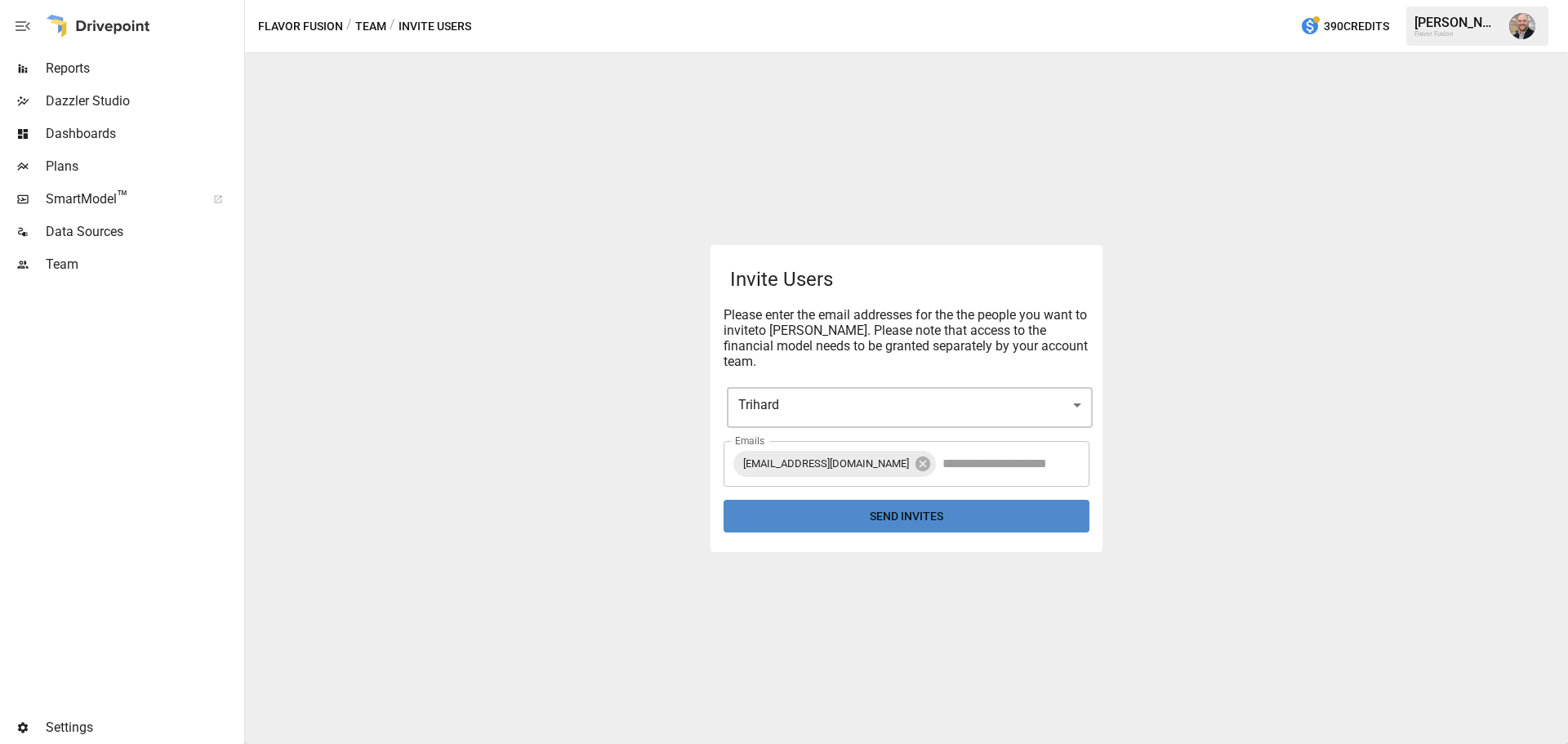 click on "Send Invites" at bounding box center (906, 516) 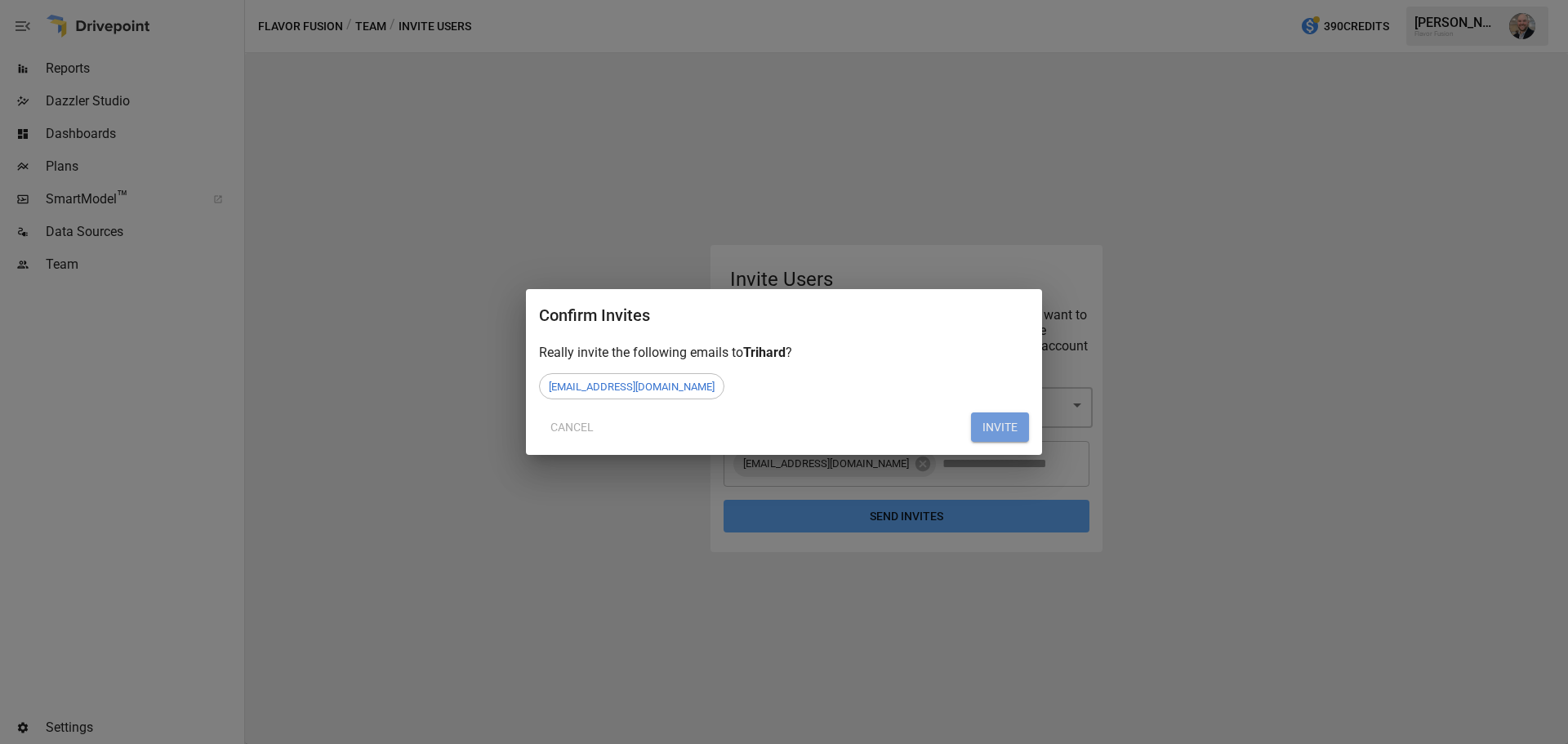 click on "INVITE" at bounding box center [1000, 427] 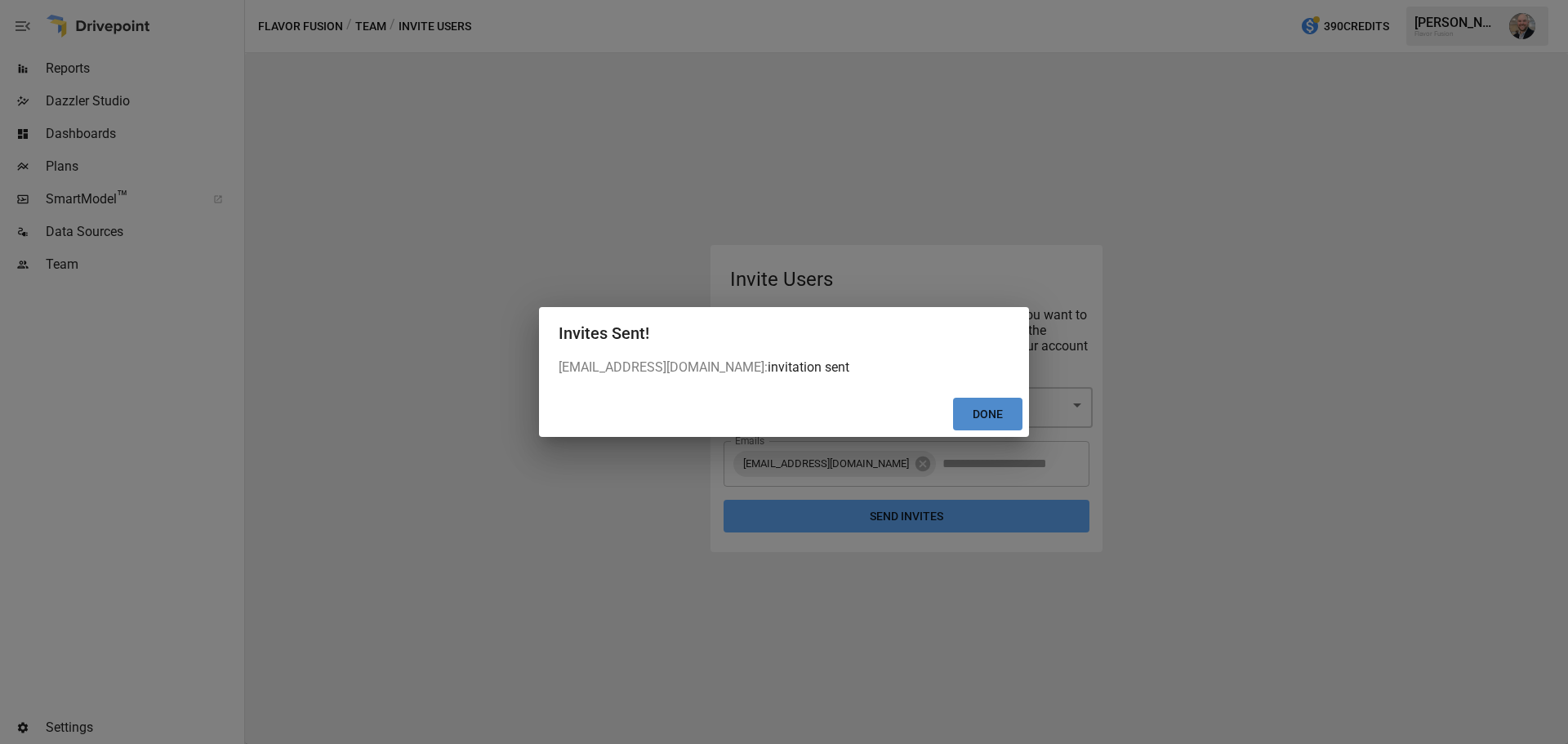 click on "Done" at bounding box center [987, 414] 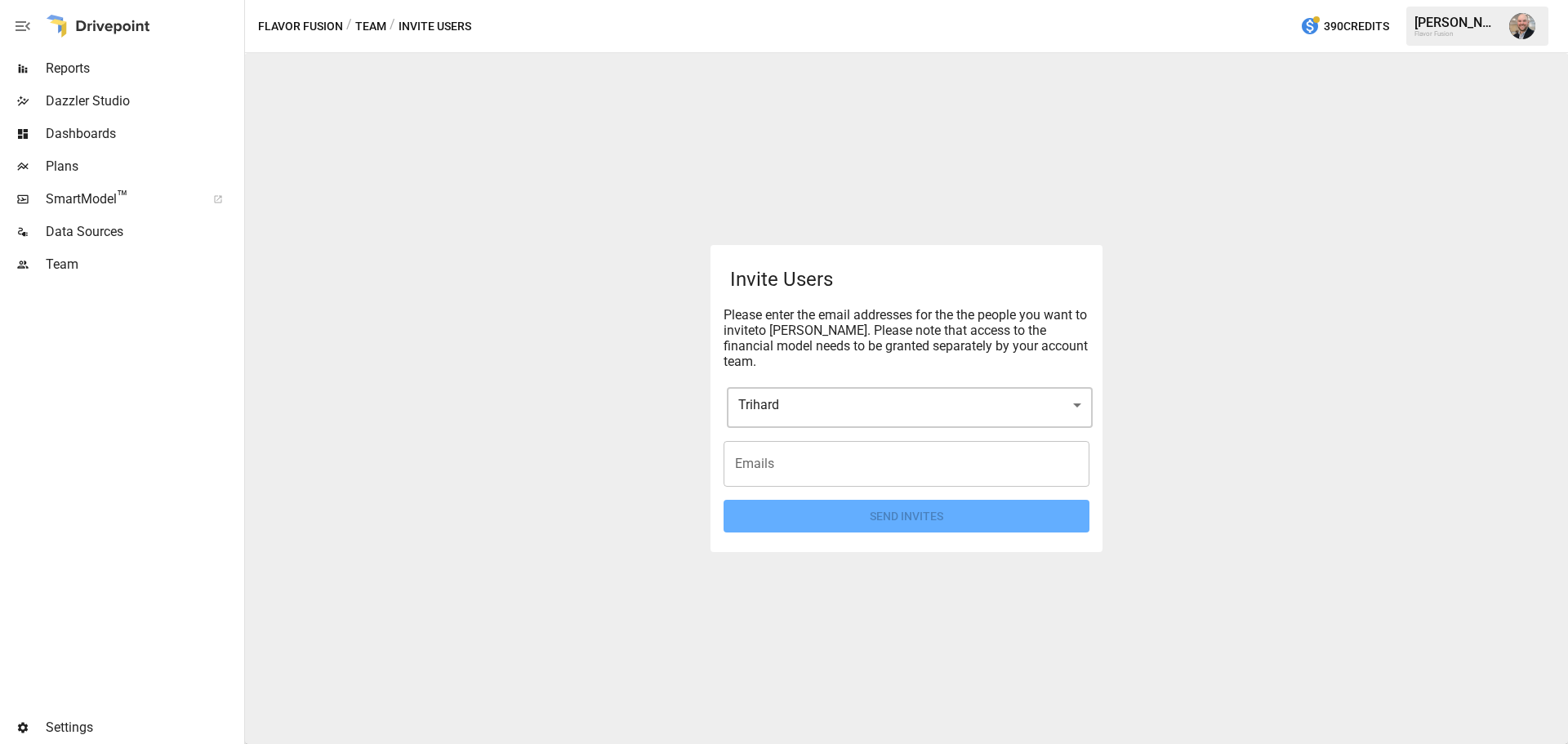 click on "Team" at bounding box center [143, 265] 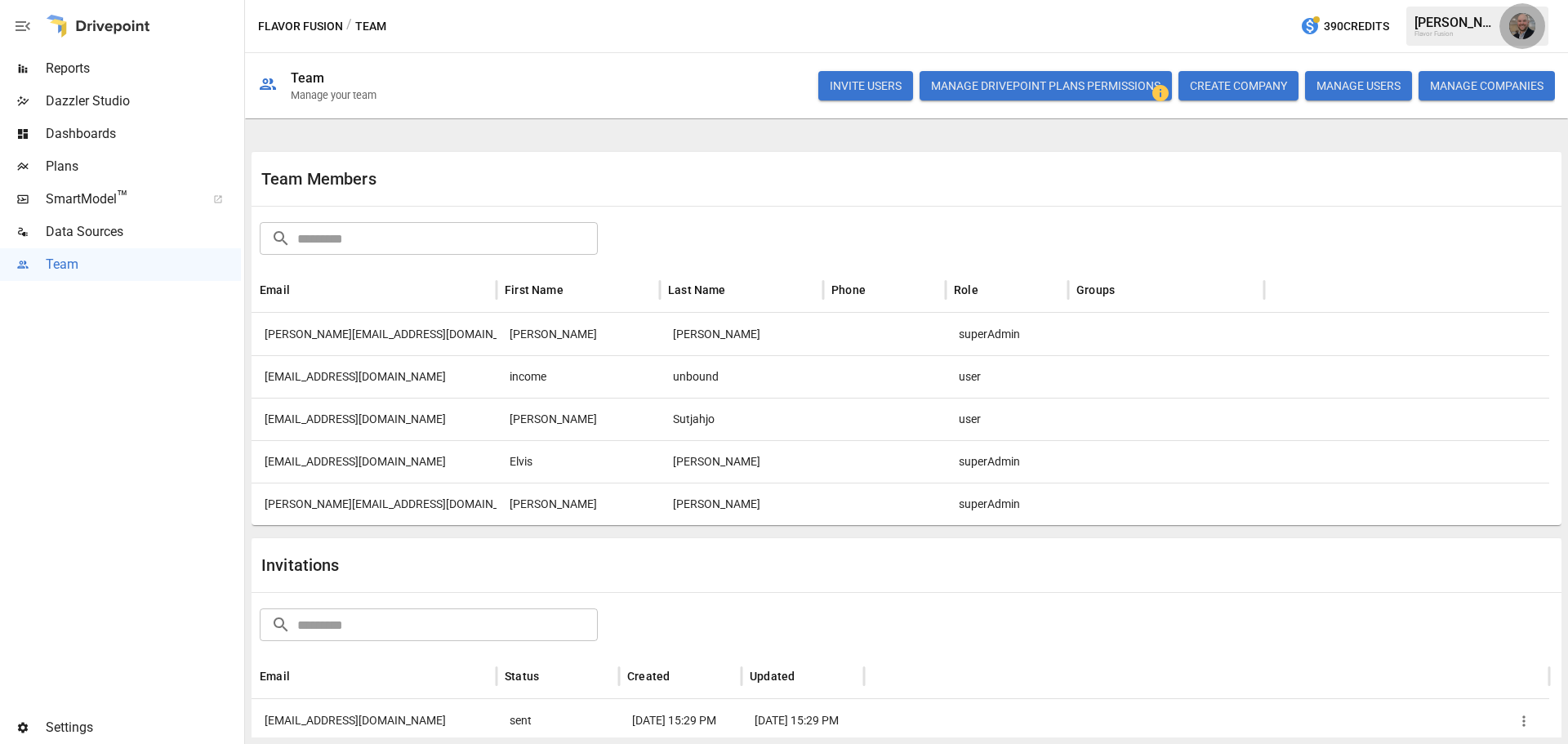 click at bounding box center [1522, 26] 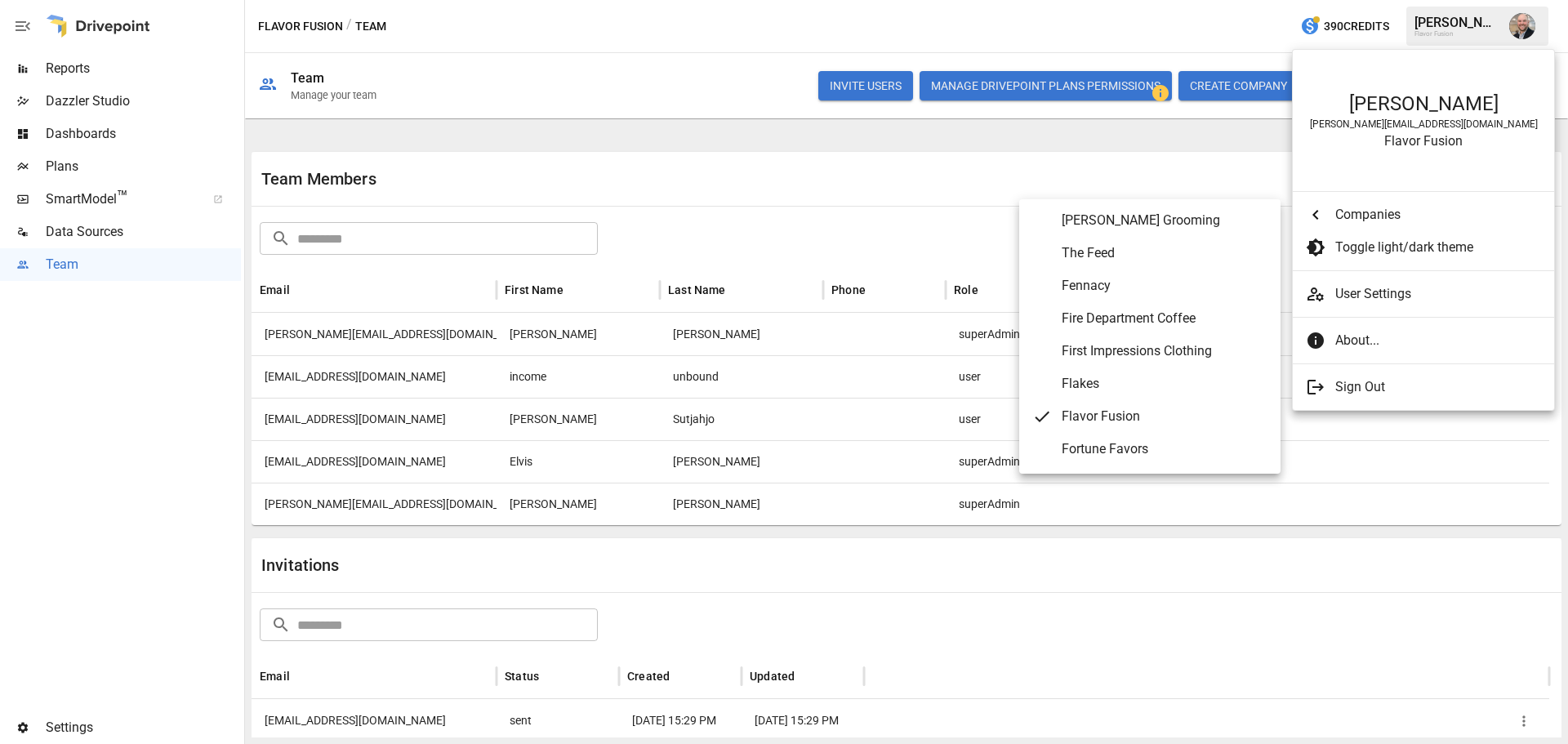 scroll, scrollTop: 2826, scrollLeft: 0, axis: vertical 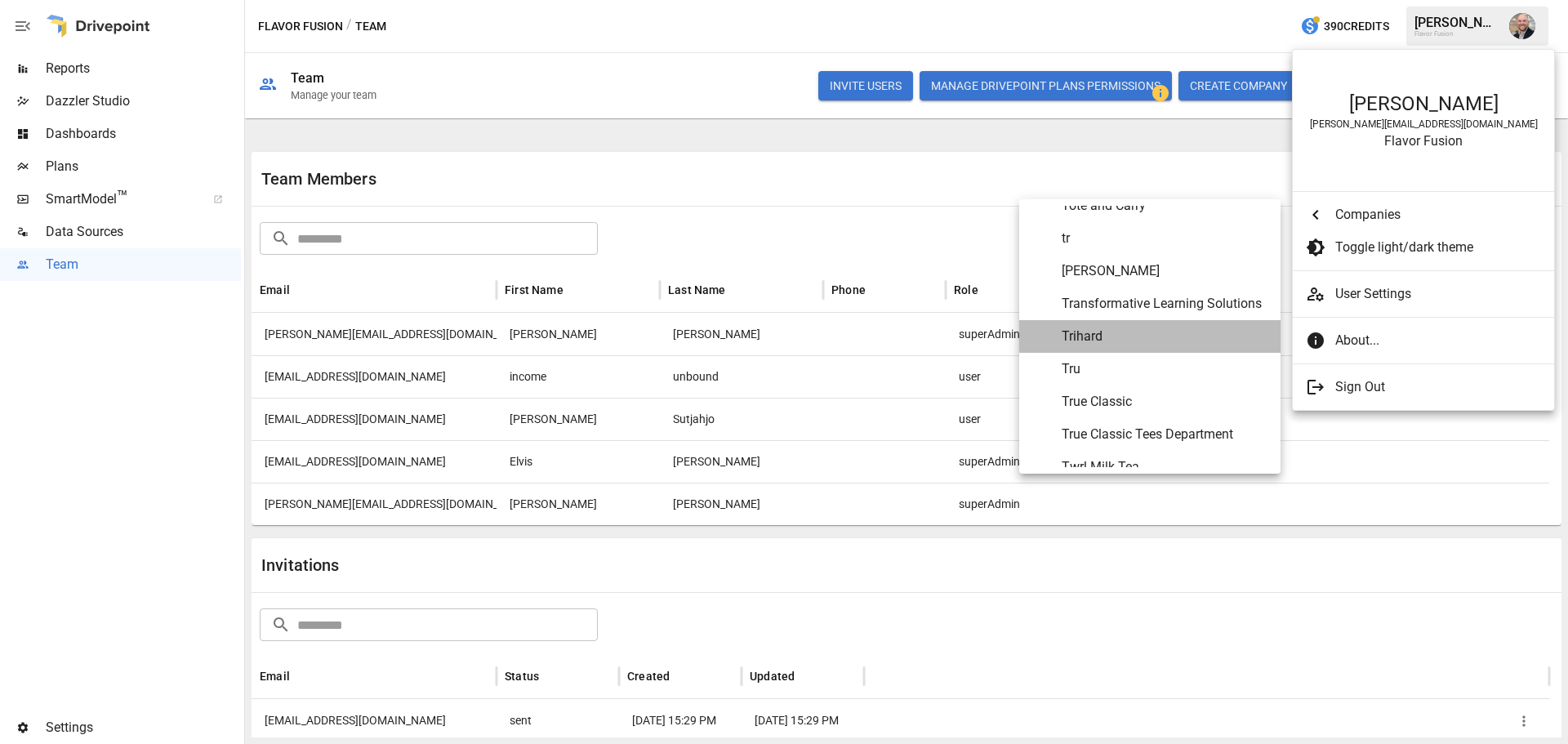 click on "Trihard" at bounding box center [1165, 336] 